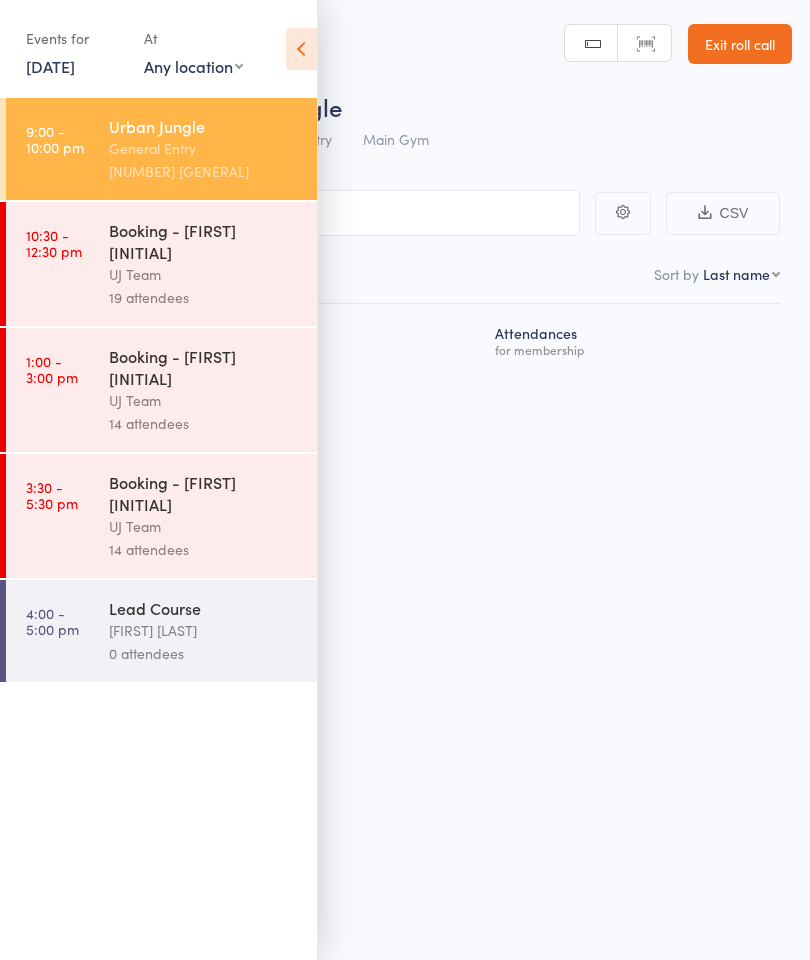 scroll, scrollTop: 0, scrollLeft: 0, axis: both 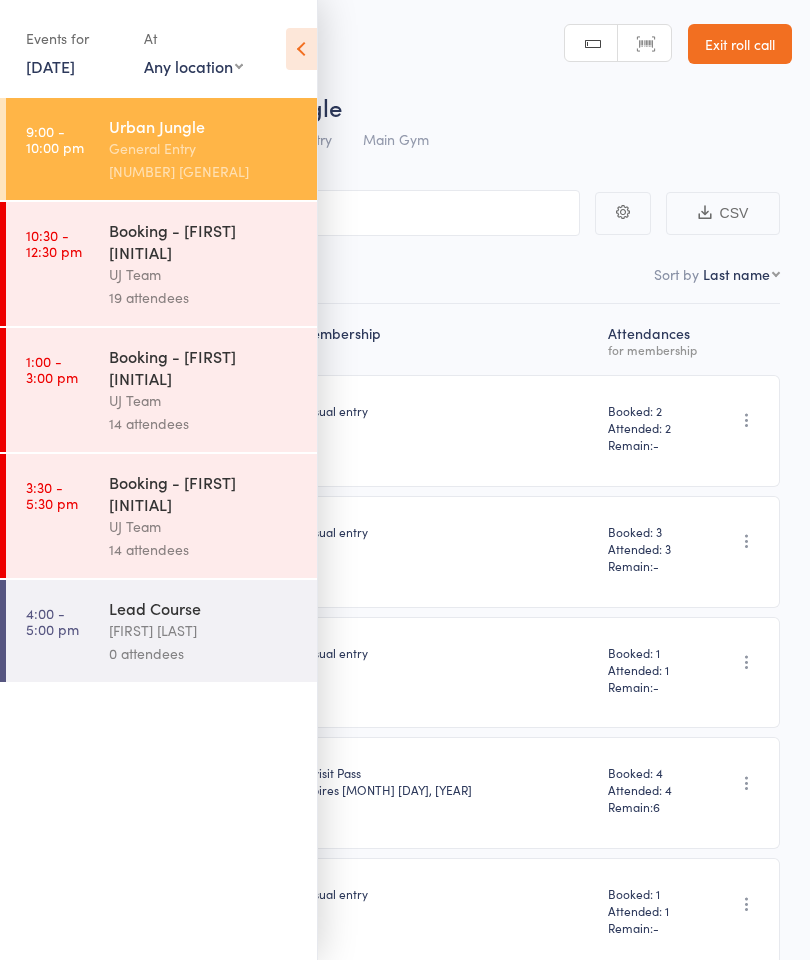click on "Casual entry" at bounding box center (445, 431) 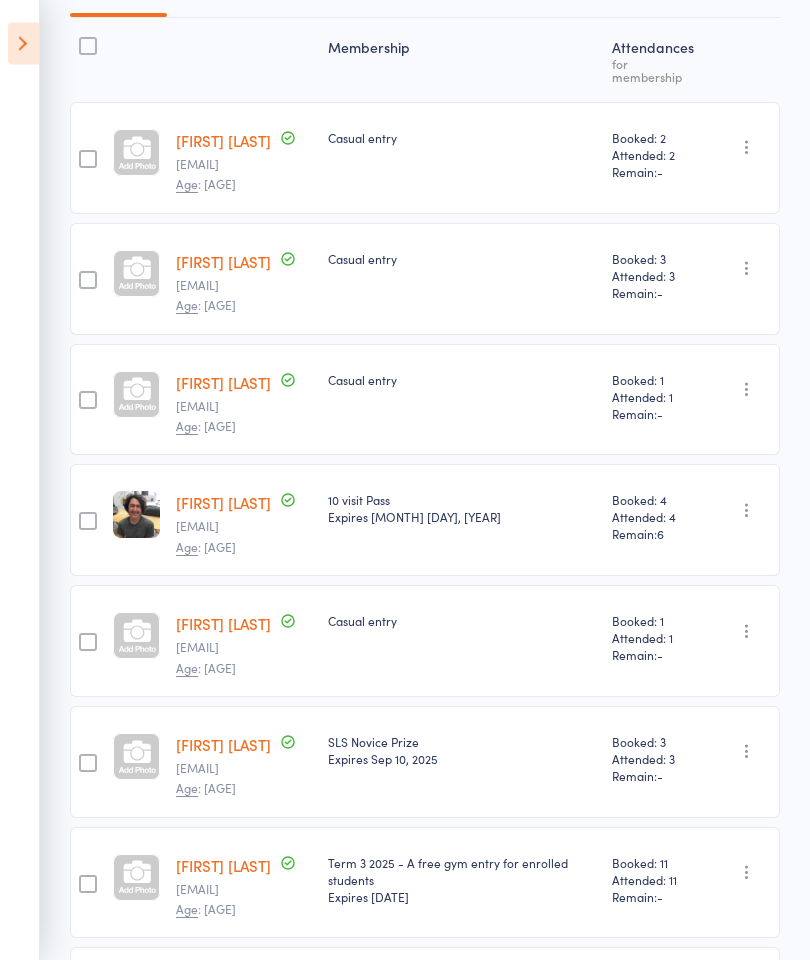 scroll, scrollTop: 52, scrollLeft: 0, axis: vertical 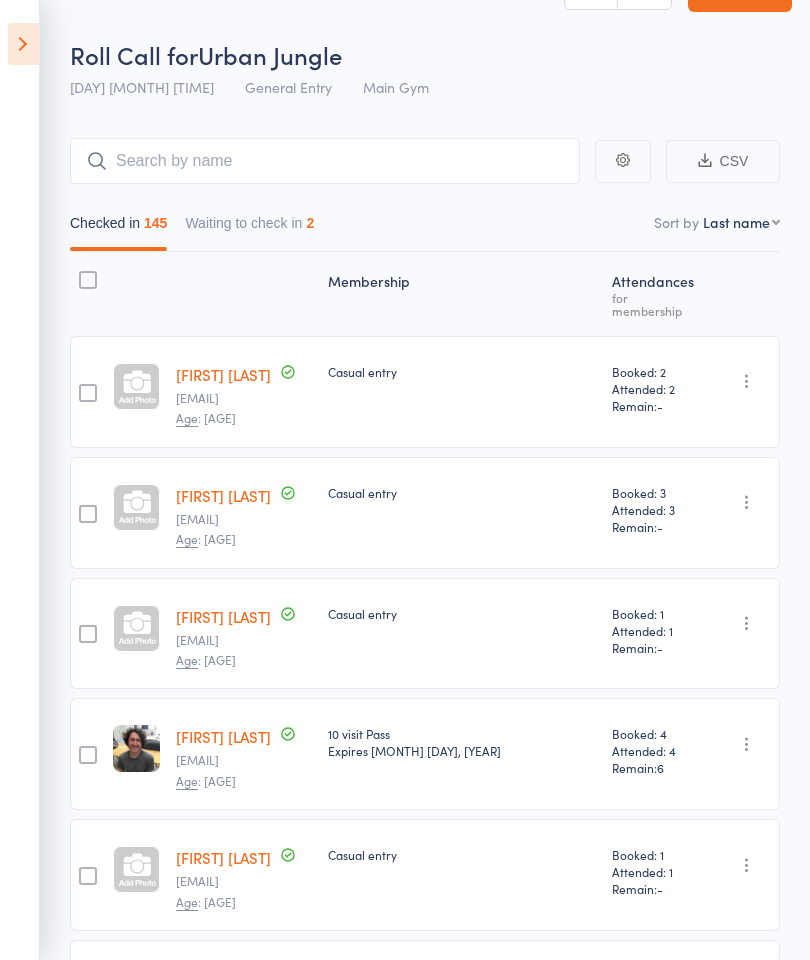 click at bounding box center (23, 44) 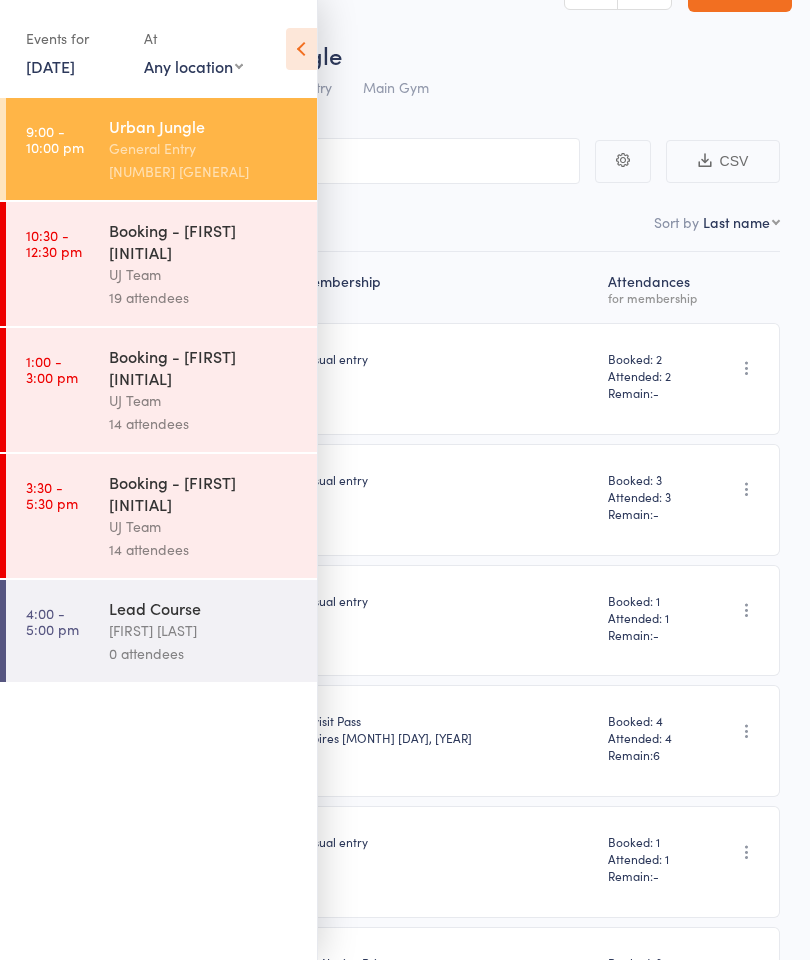 click on "[DATE]" at bounding box center (50, 66) 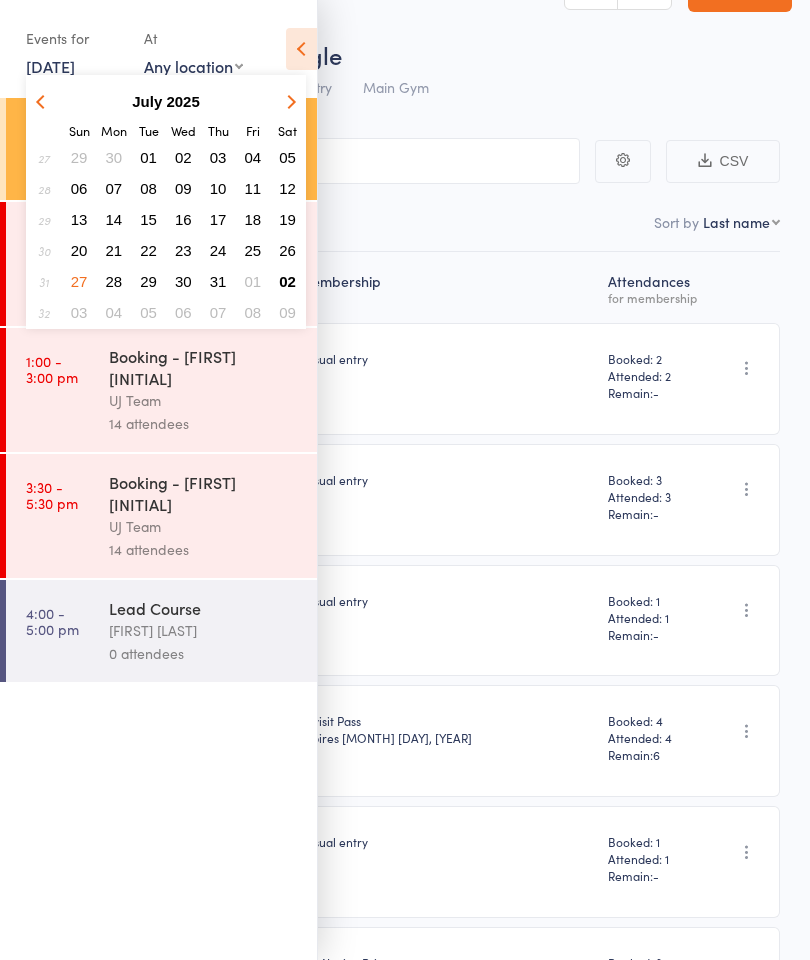 click on "02" at bounding box center [287, 281] 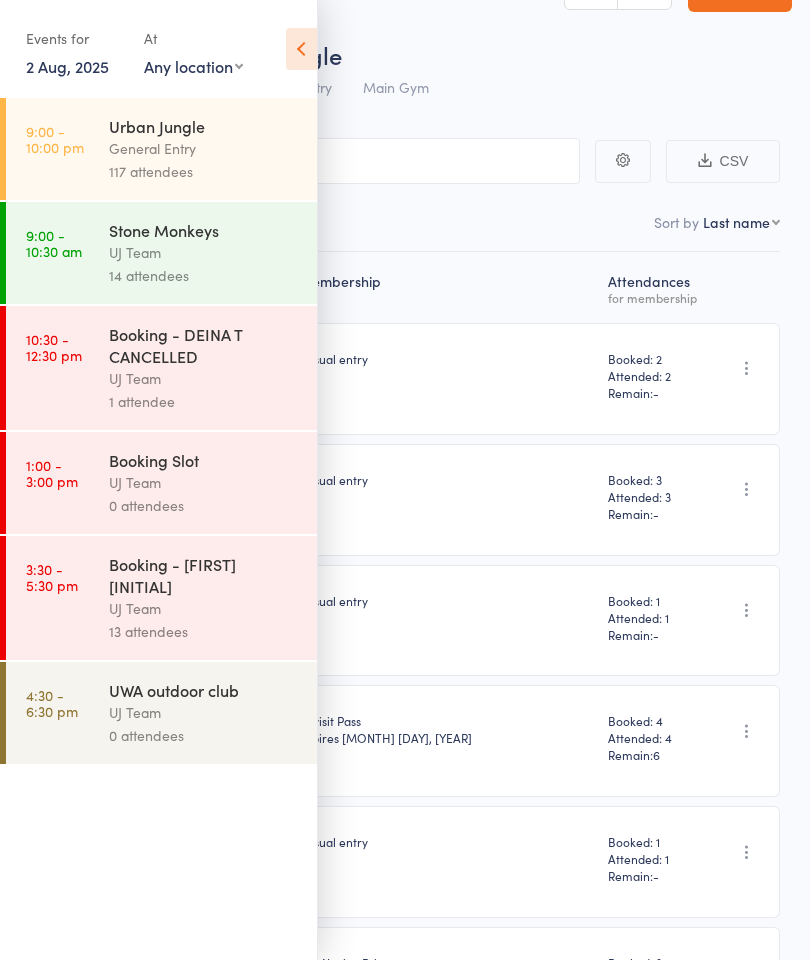 click on "Urban Jungle" at bounding box center [204, 126] 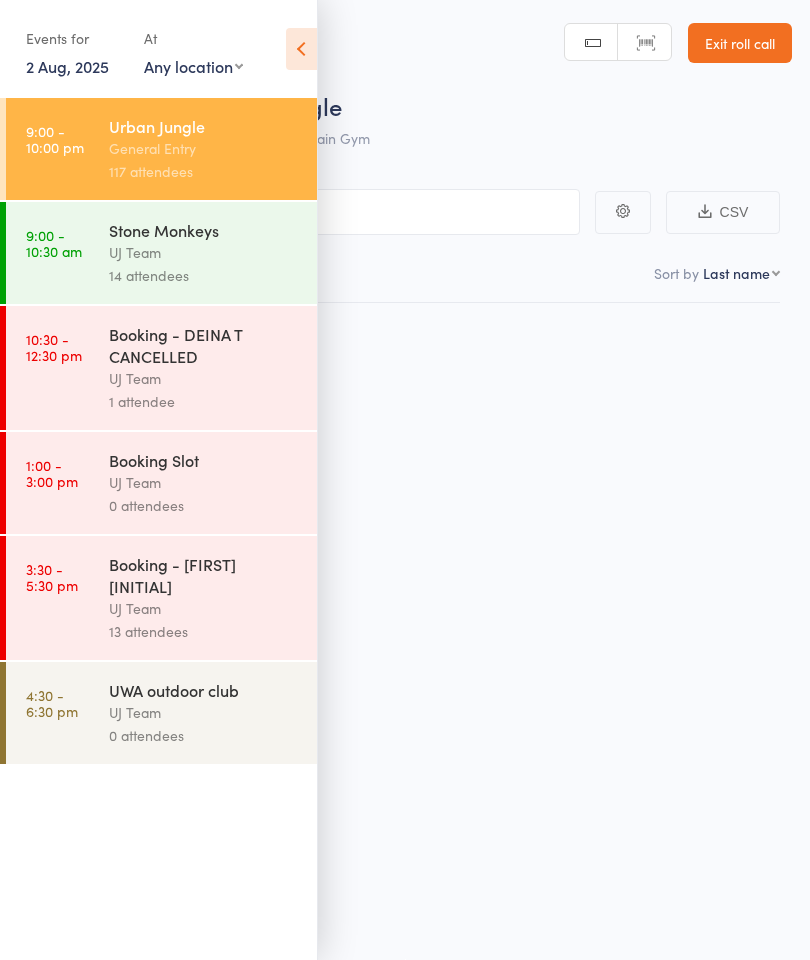 click on "117 attendees" at bounding box center (204, 171) 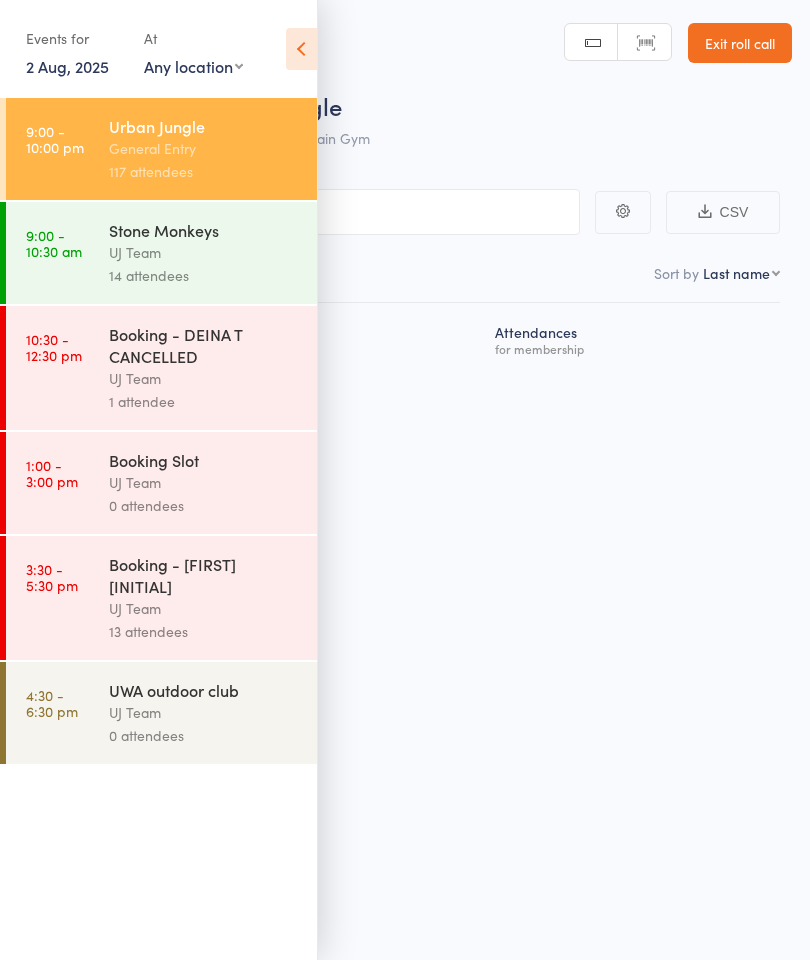 click at bounding box center [301, 49] 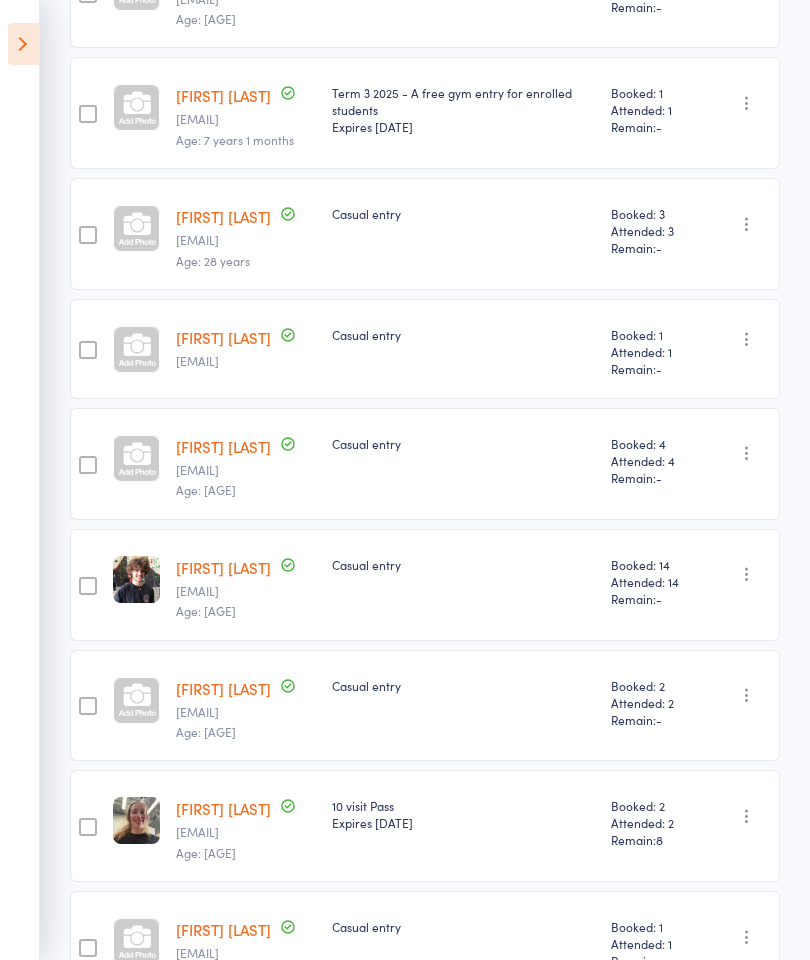 scroll, scrollTop: 1177, scrollLeft: 0, axis: vertical 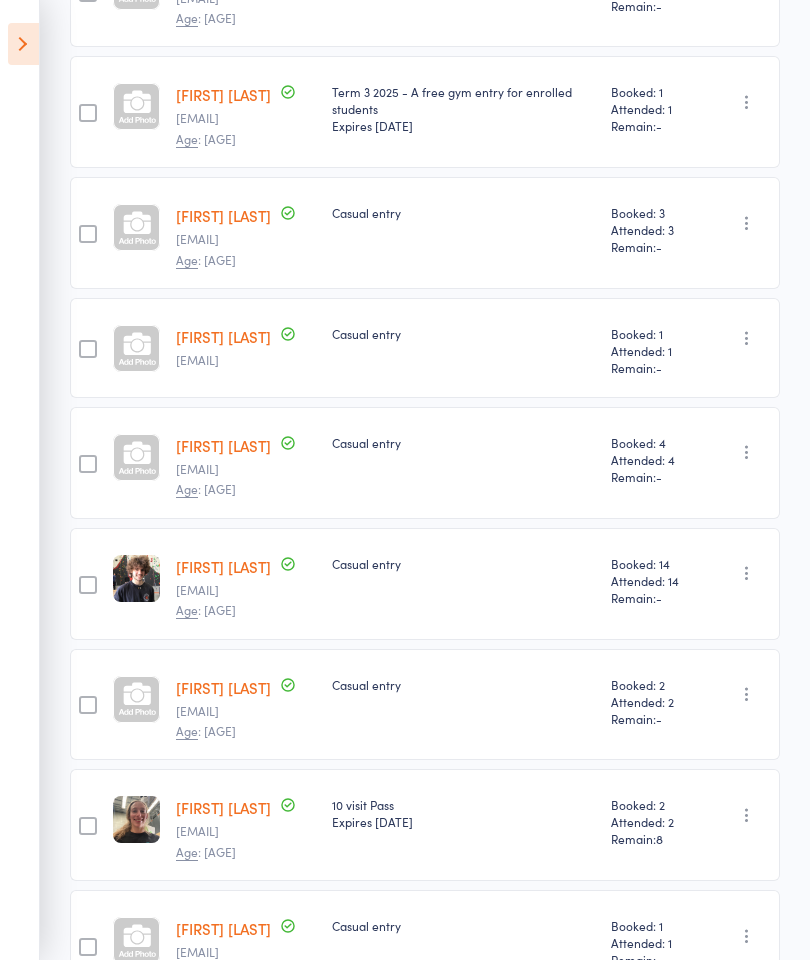 click on "[FIRST] [LAST]" at bounding box center [223, 336] 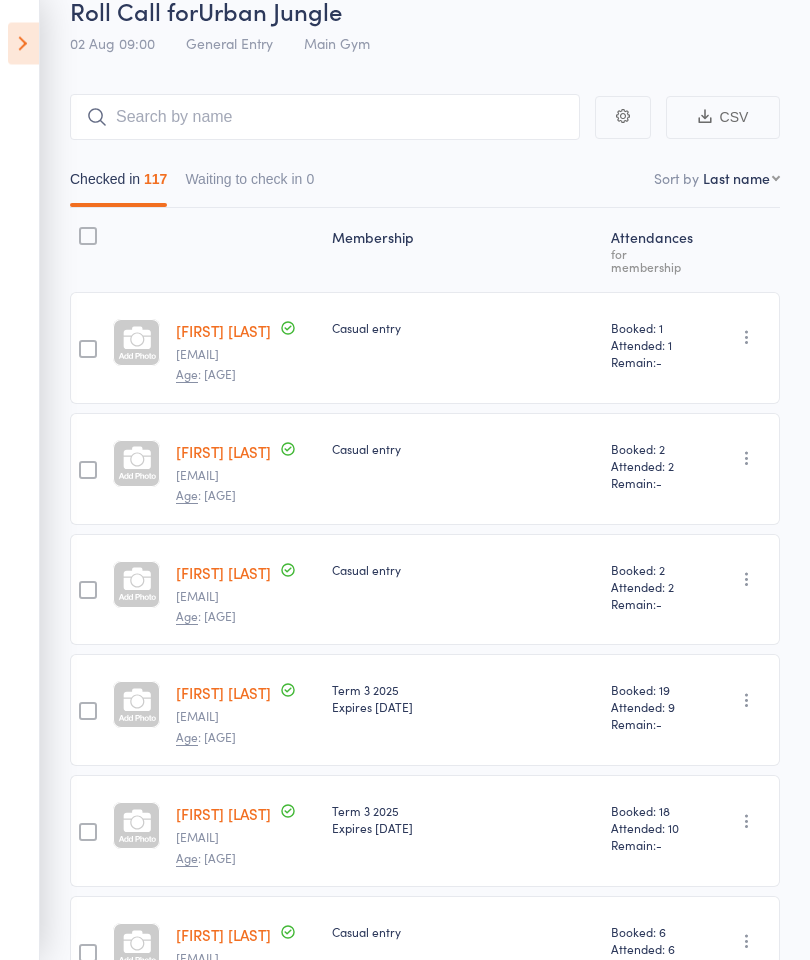 scroll, scrollTop: 70, scrollLeft: 0, axis: vertical 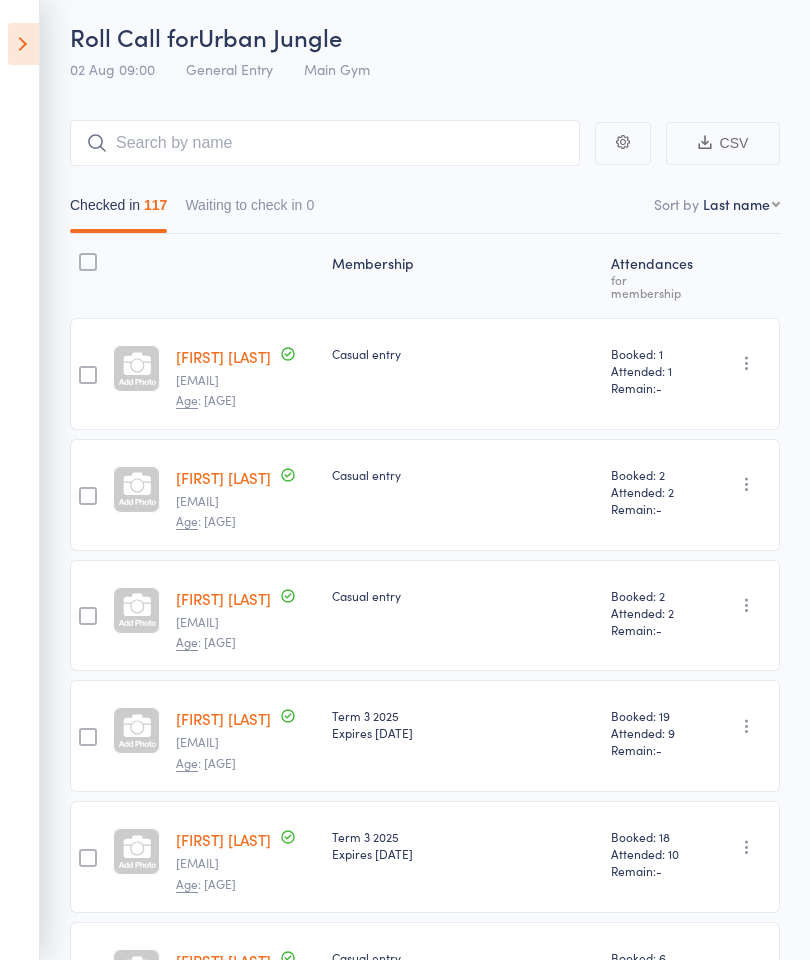 click on "First name Last name Birthday today? Behind on payments? Check in time Next payment date Next payment amount Membership name Membership expires Classes booked Classes attended Classes remaining" at bounding box center (741, 204) 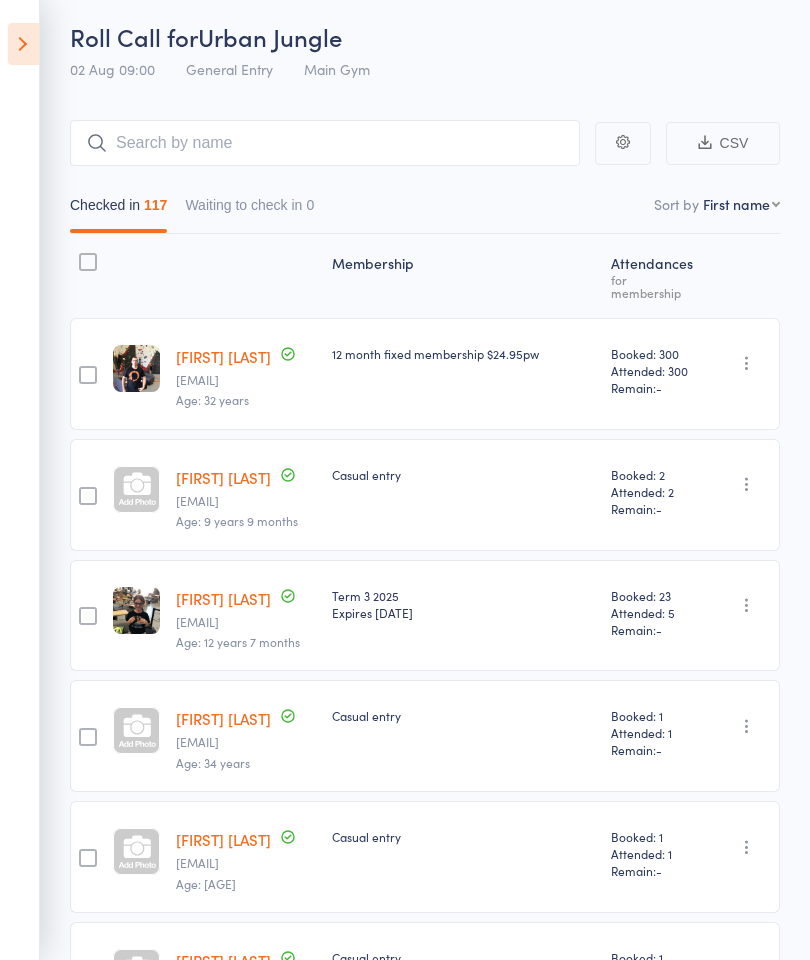 click on "Checked in  117 Waiting to check in  0" at bounding box center (425, 210) 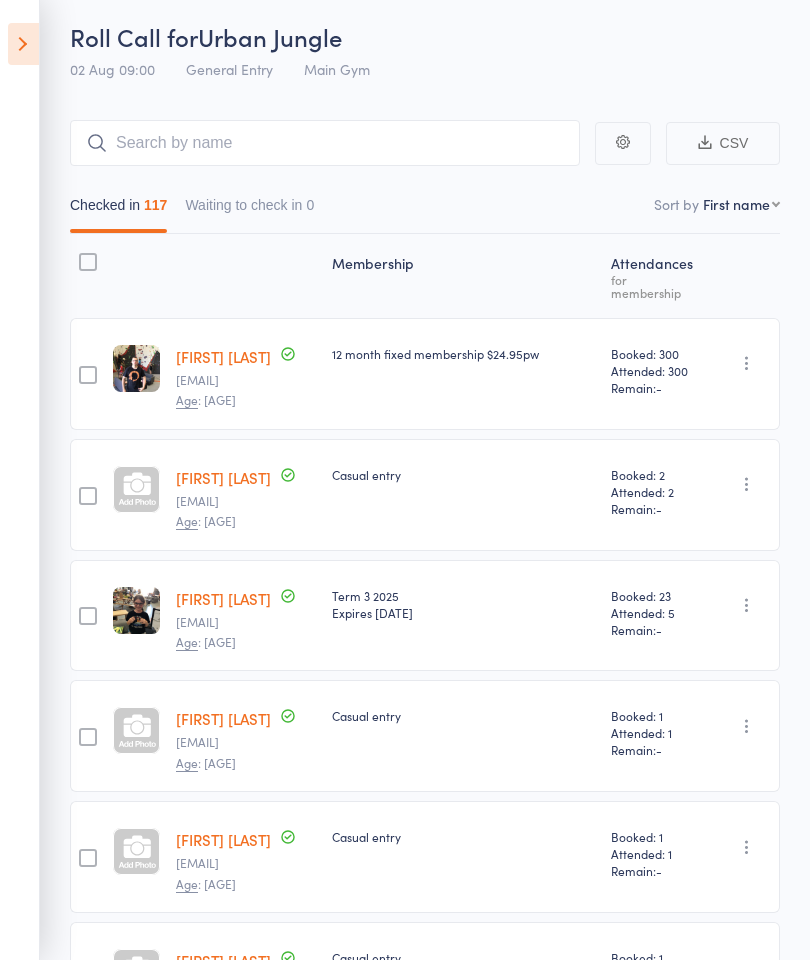 select on "4" 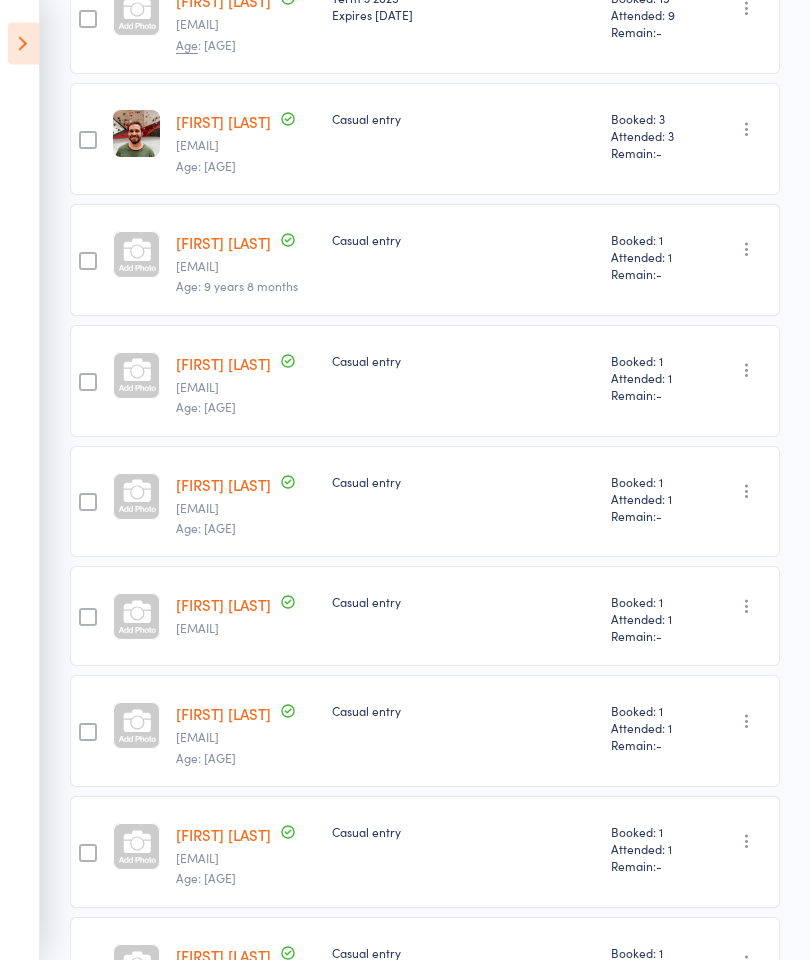 scroll, scrollTop: 1875, scrollLeft: 0, axis: vertical 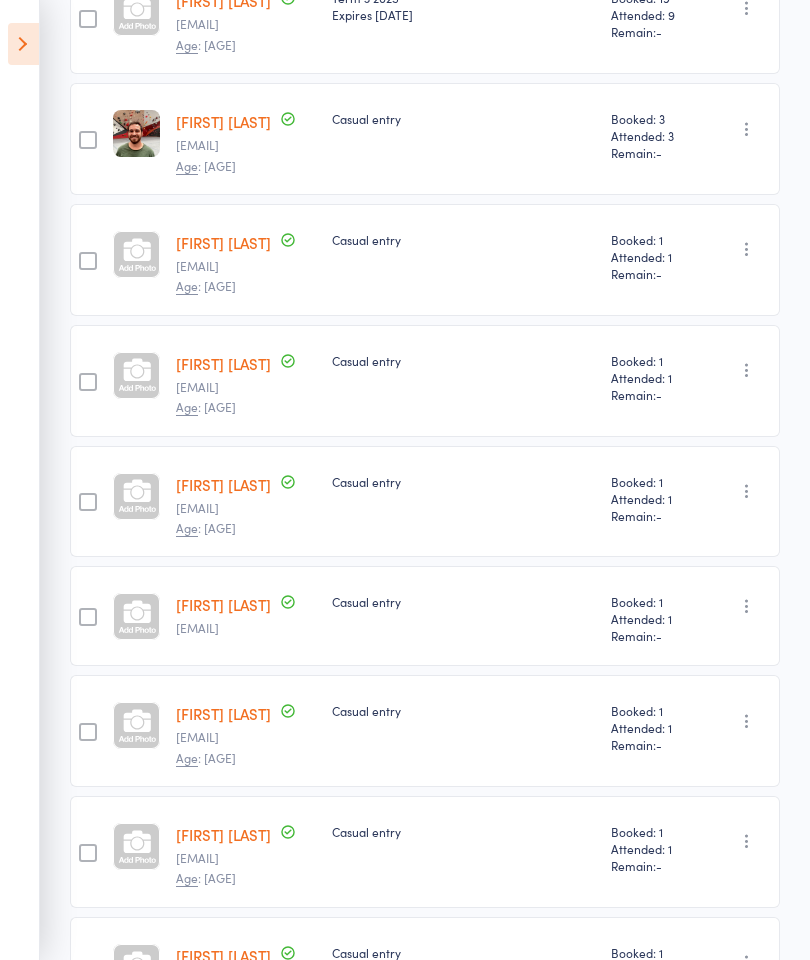 click on "[FIRST] [LAST]" at bounding box center (223, 363) 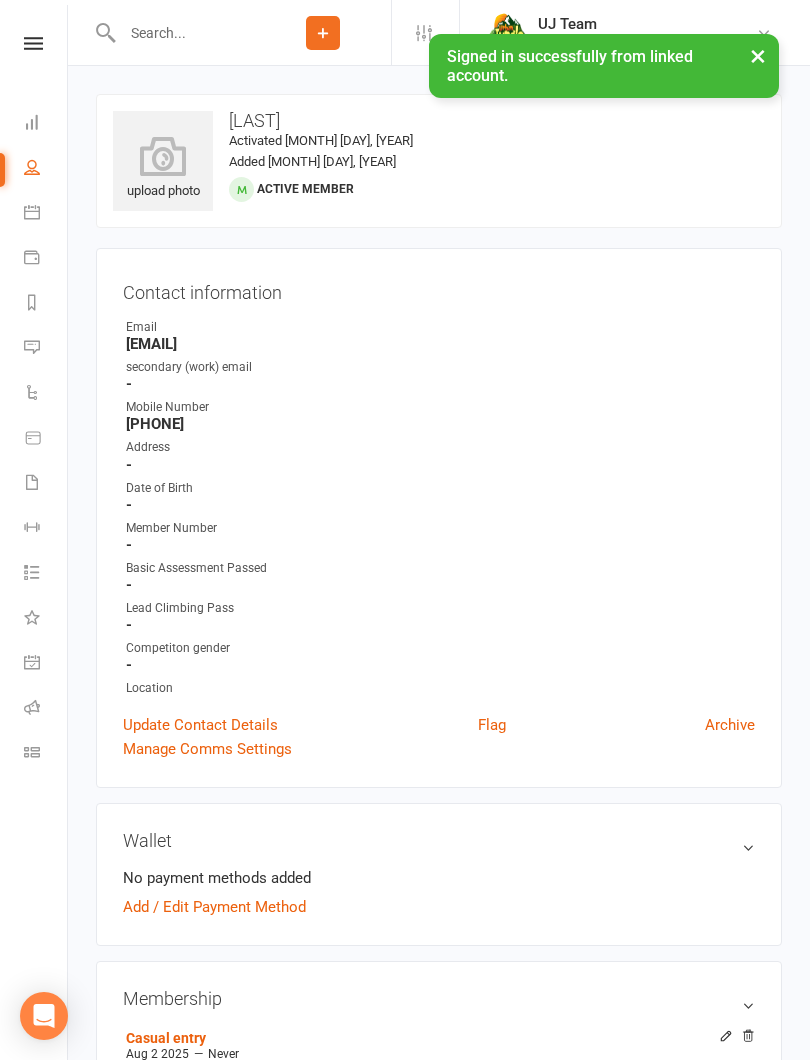 scroll, scrollTop: 0, scrollLeft: 0, axis: both 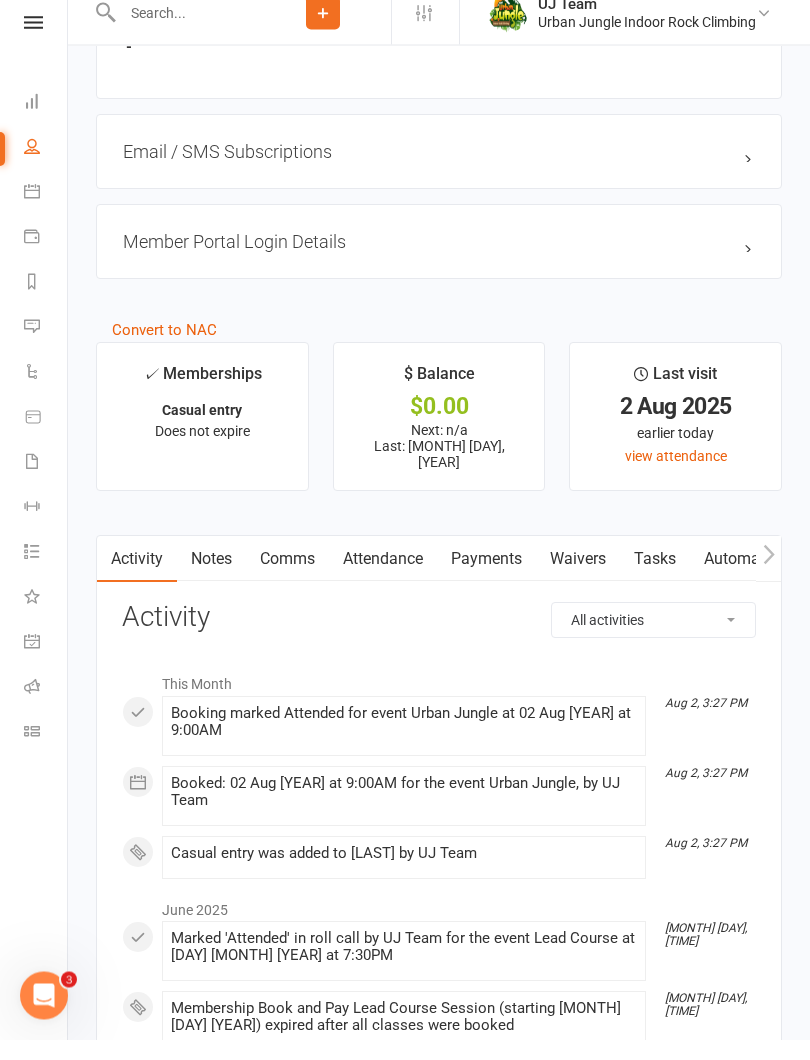 click on "Waivers" at bounding box center (578, 580) 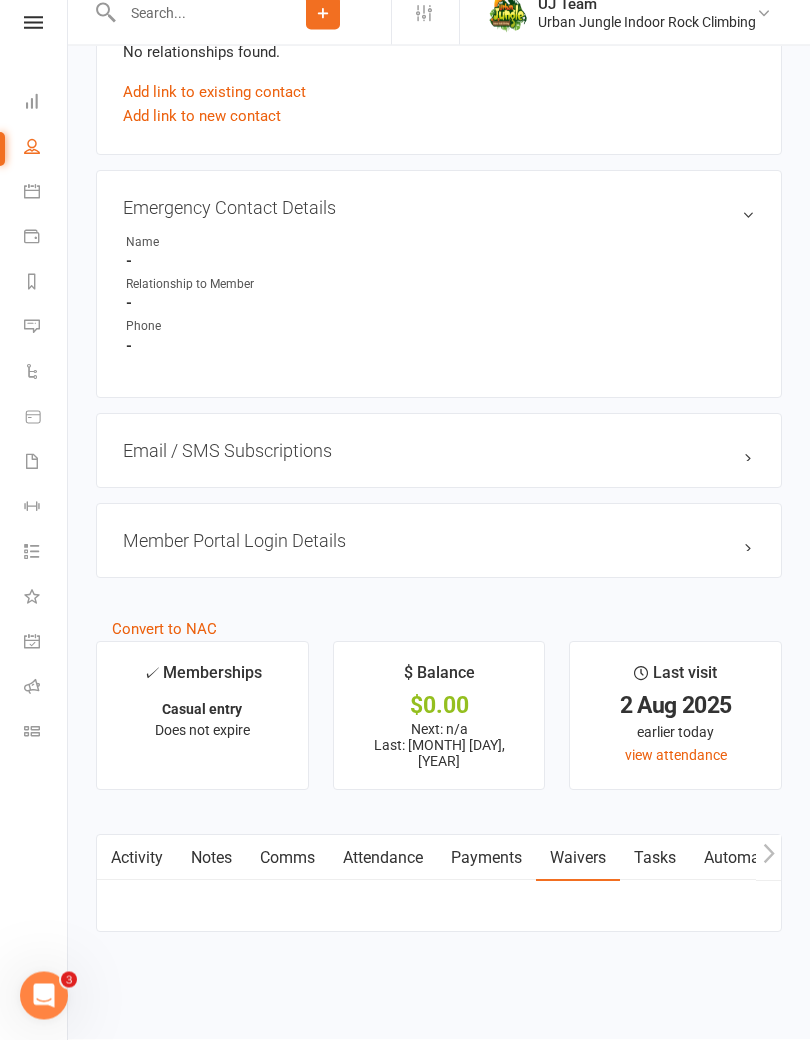 scroll, scrollTop: 1613, scrollLeft: 0, axis: vertical 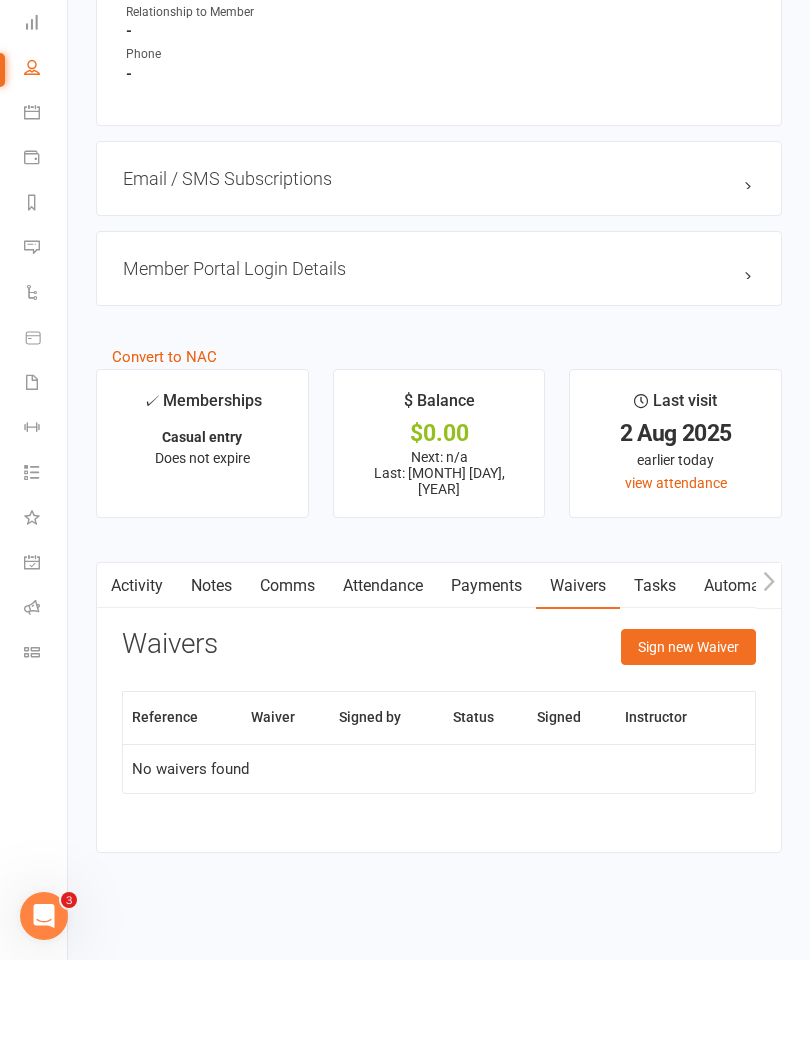 click on "Sign new Waiver" at bounding box center (688, 747) 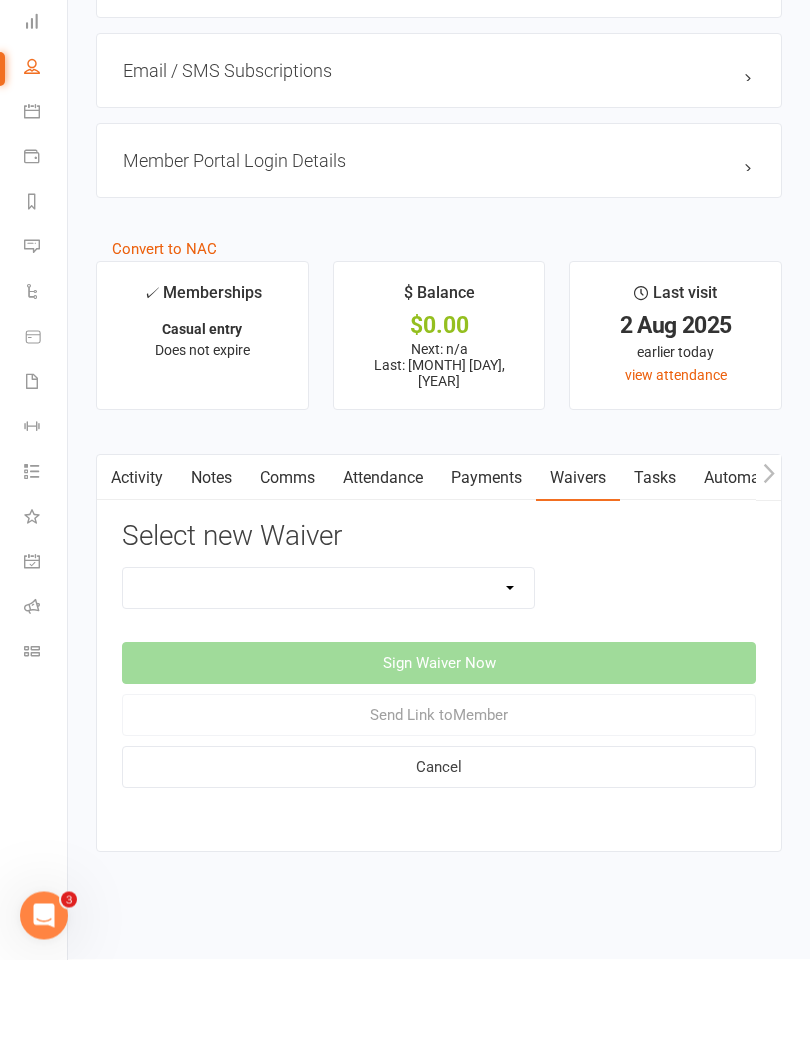 scroll, scrollTop: 1721, scrollLeft: 0, axis: vertical 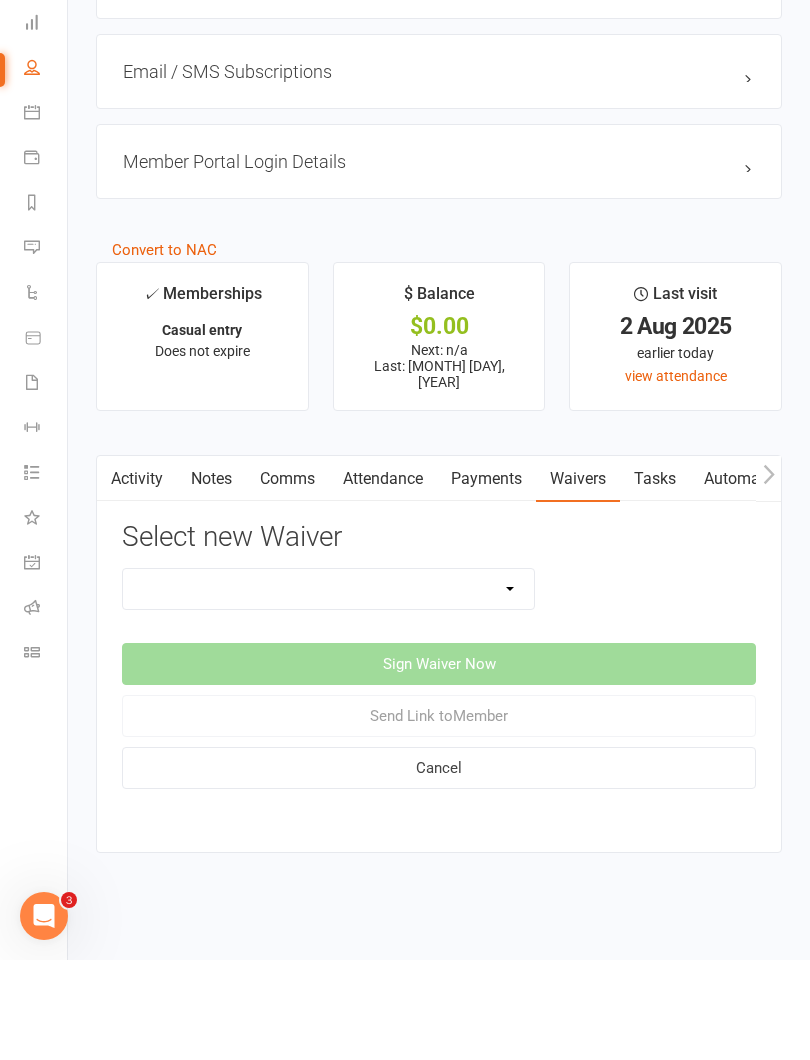 click on "Assumption Of Risk & Lead Climbing Rules Membership Agreement - FIXED/FLEXI - IN HOUSE signup Membership Agreement - UPFRONT - IN HOUSE signup & payment Online Membership Agreement & Waiver PT pre-screening for exercise questionnaire Urban Jungle Indoor Rock Climbing Waiver Urban Jungle IRC - Waiver for Parents/Guardians" at bounding box center [328, 689] 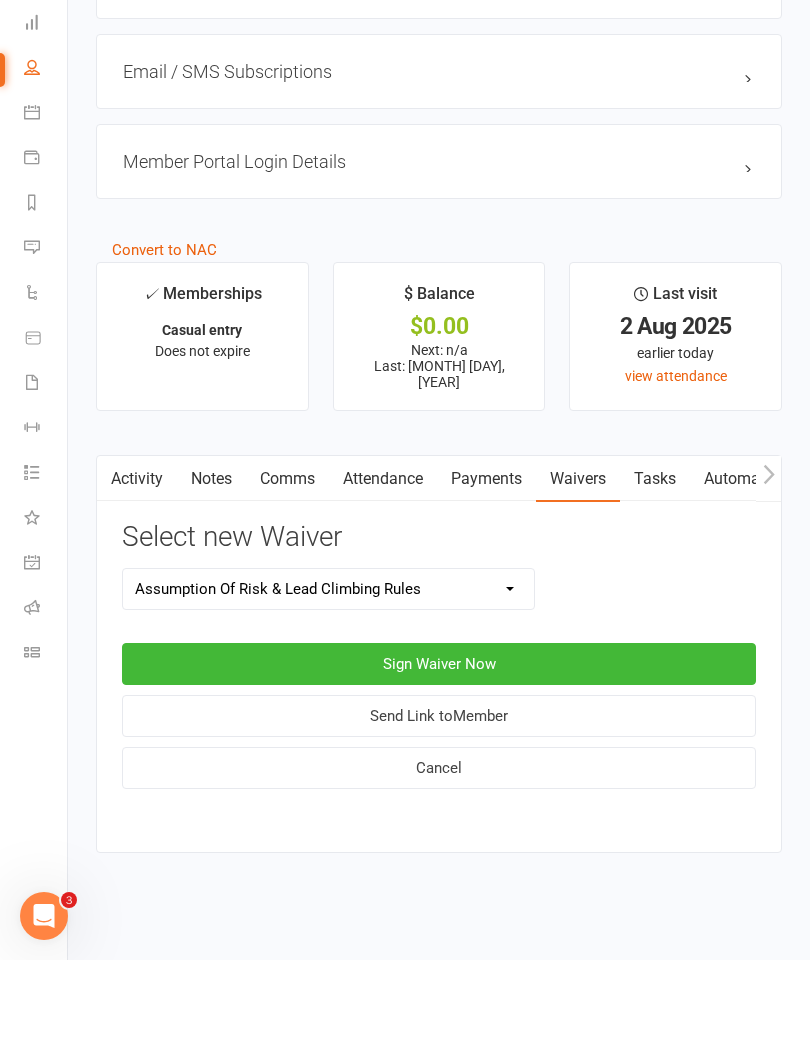 click on "Sign Waiver Now" at bounding box center (439, 764) 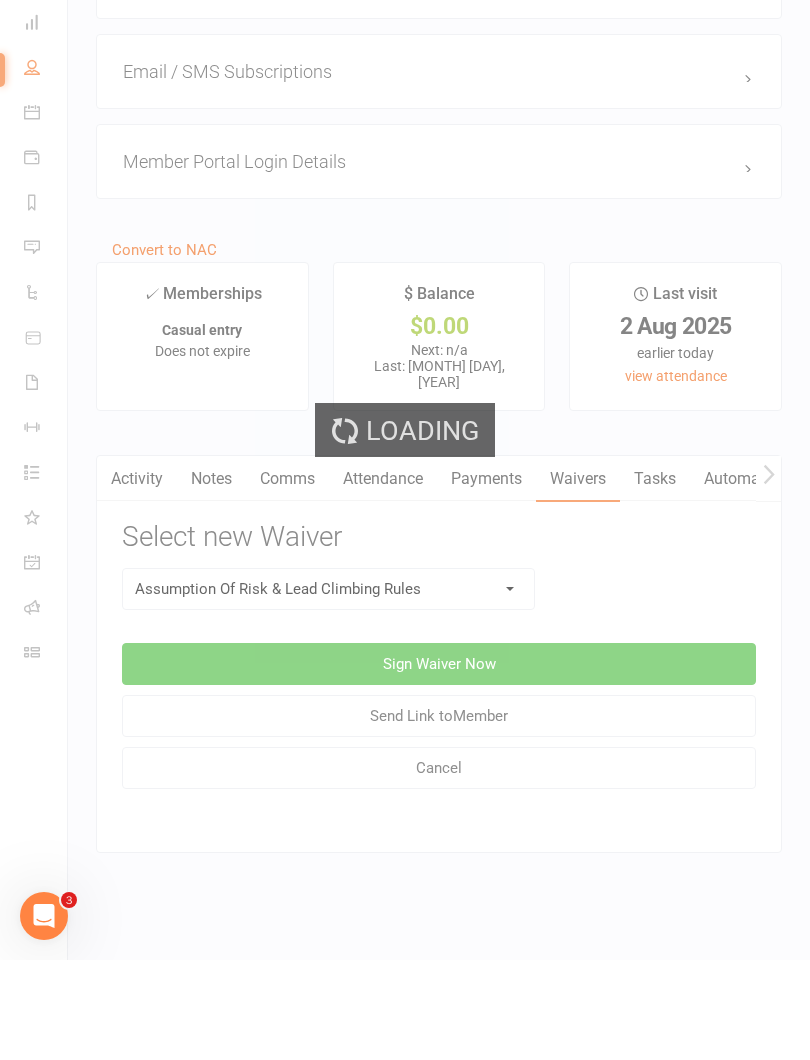 scroll, scrollTop: 0, scrollLeft: 0, axis: both 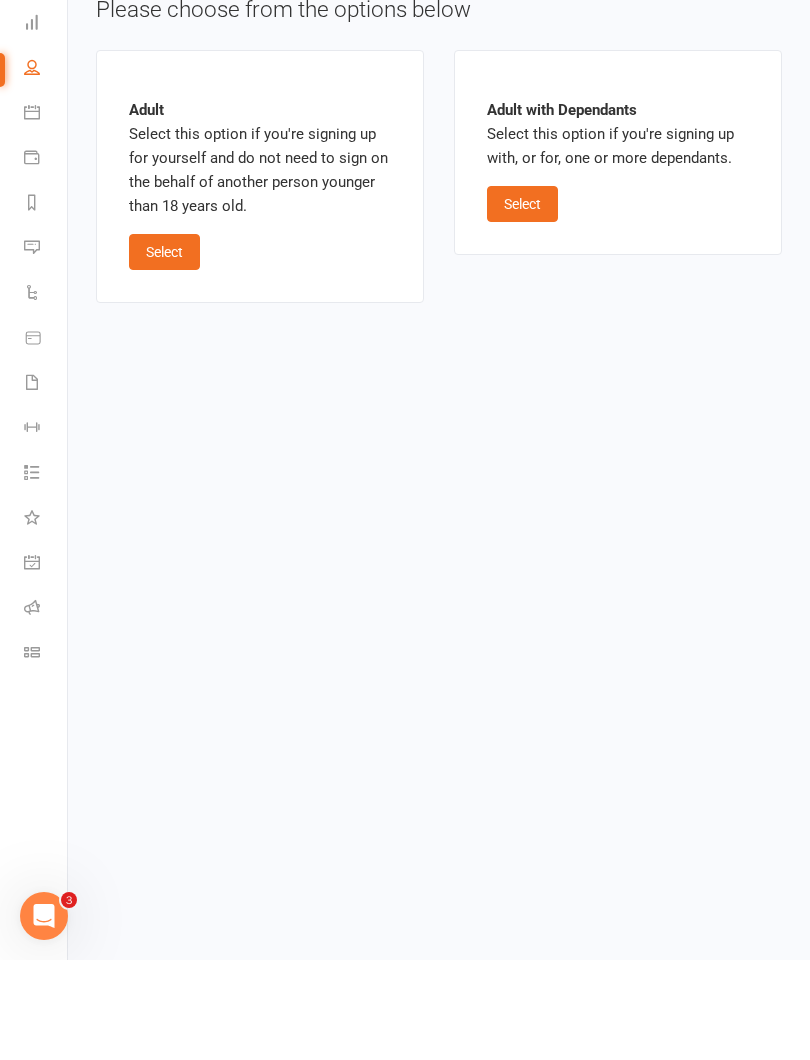 click on "Select" at bounding box center (164, 352) 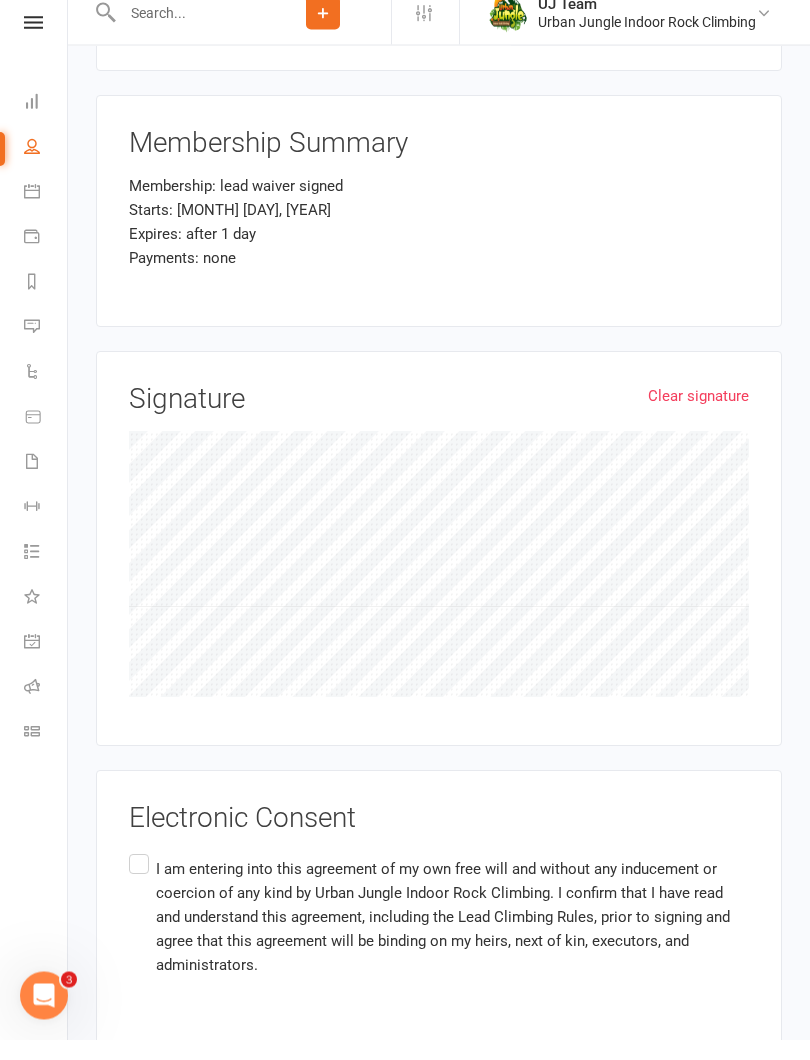 scroll, scrollTop: 2049, scrollLeft: 0, axis: vertical 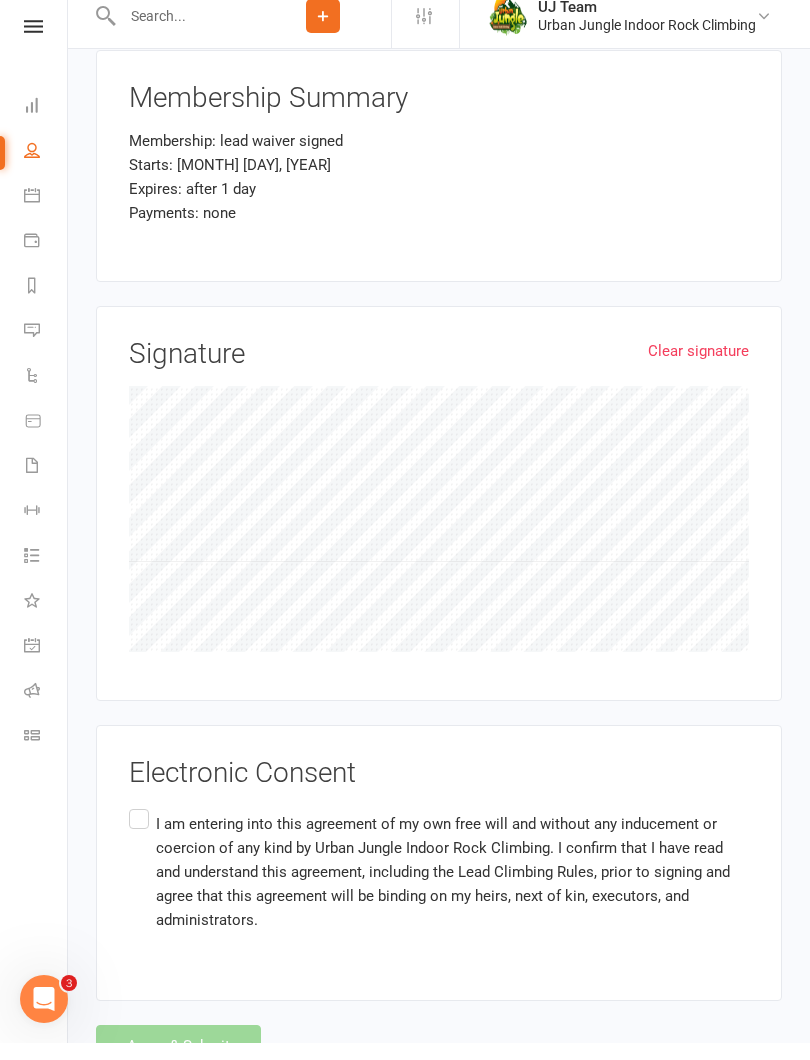 click on "Electronic Consent I am entering into this agreement of my own free will and without any inducement or coercion of any kind by Urban Jungle Indoor Rock Climbing. I confirm that I have read and understand this agreement, including the Lead Climbing Rules, prior to signing and agree that this agreement will be binding on my heirs, next of kin, executors, and administrators." at bounding box center [439, 880] 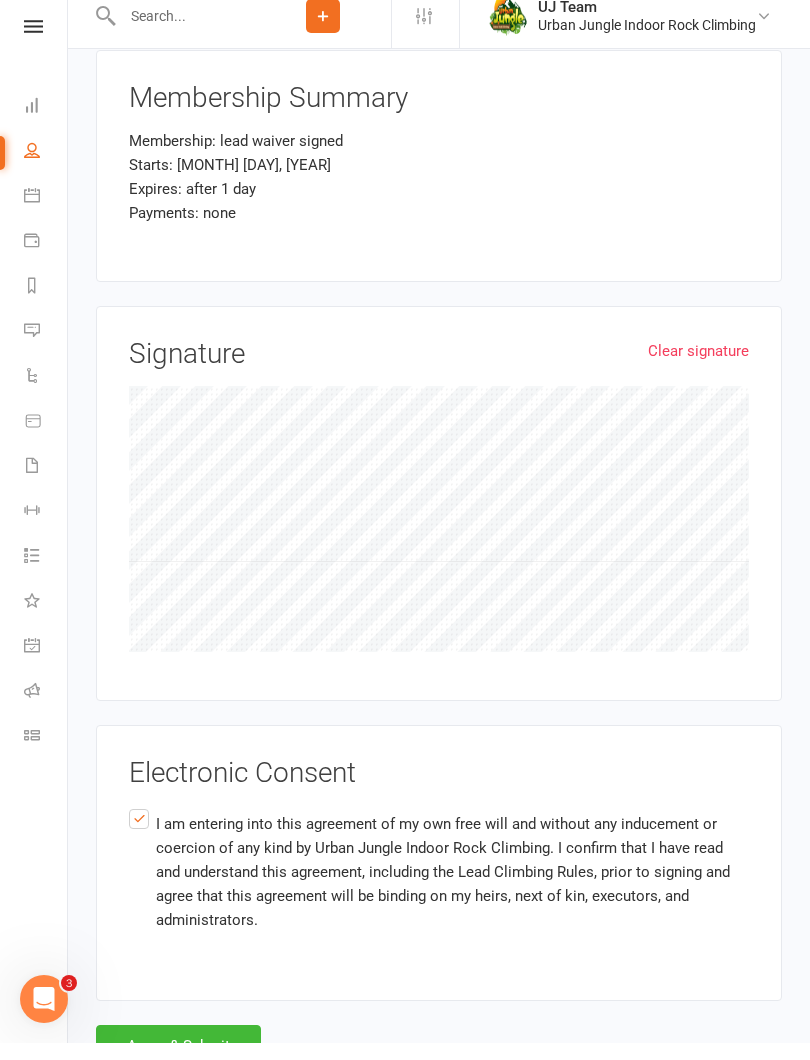 click on "Agree & Submit" at bounding box center (178, 1063) 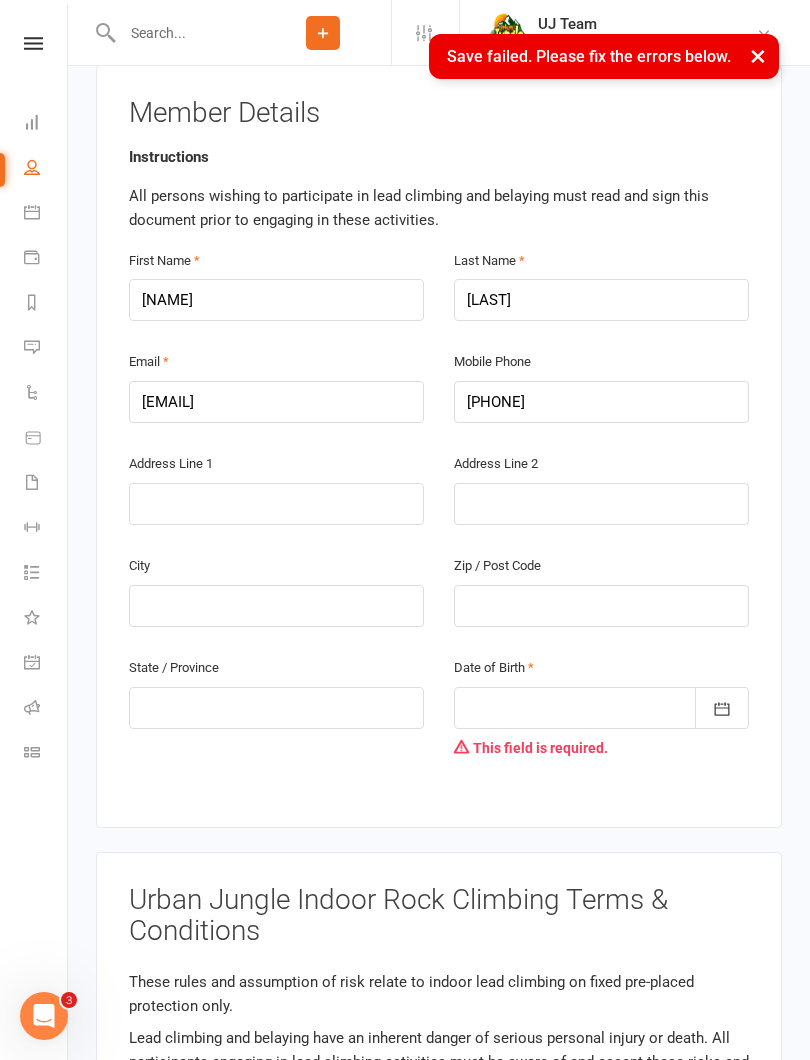 scroll, scrollTop: 359, scrollLeft: 0, axis: vertical 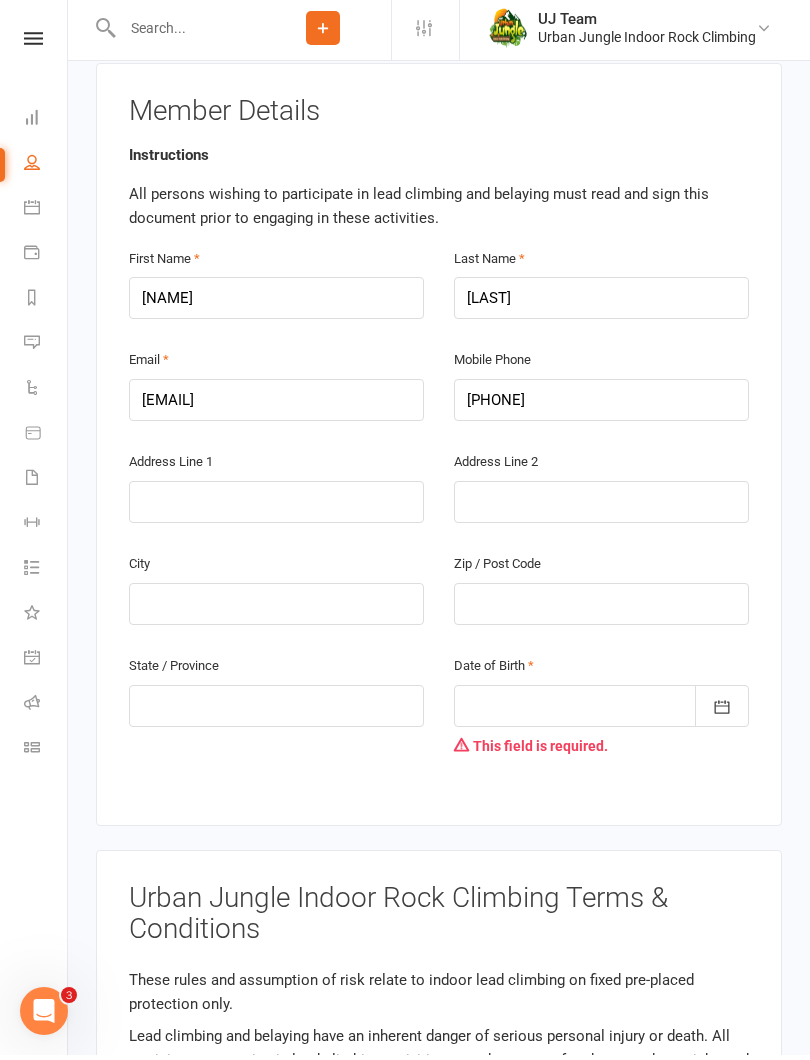 click at bounding box center (601, 711) 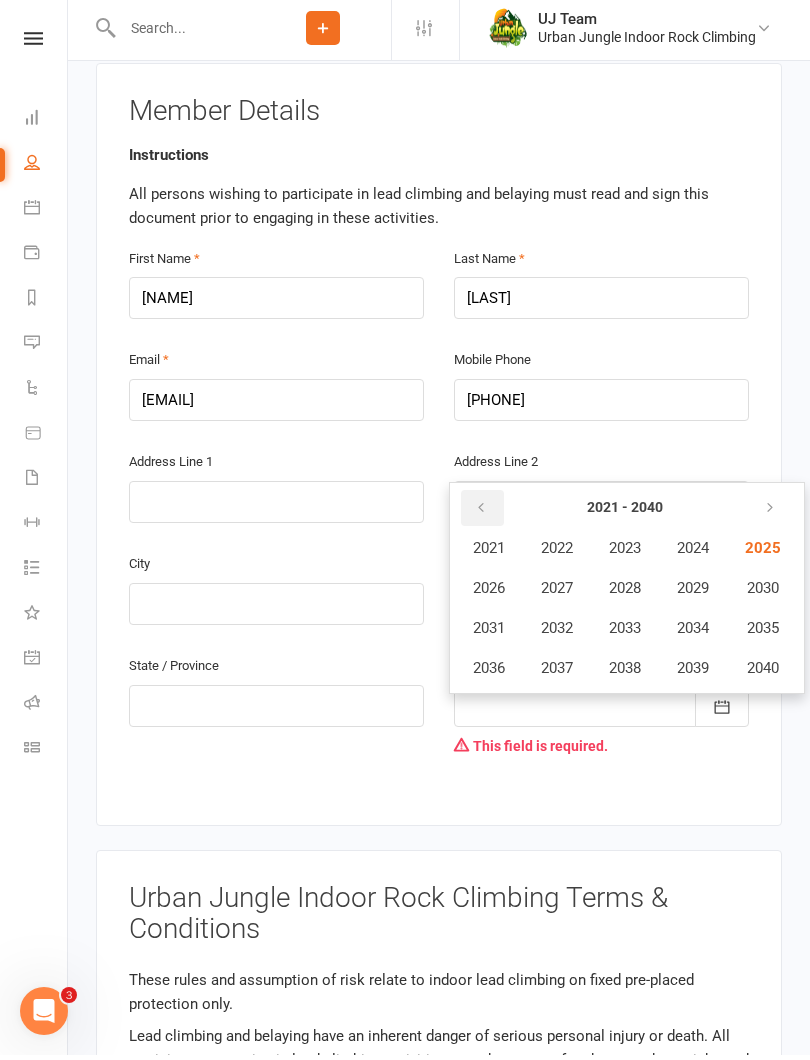 click at bounding box center [481, 513] 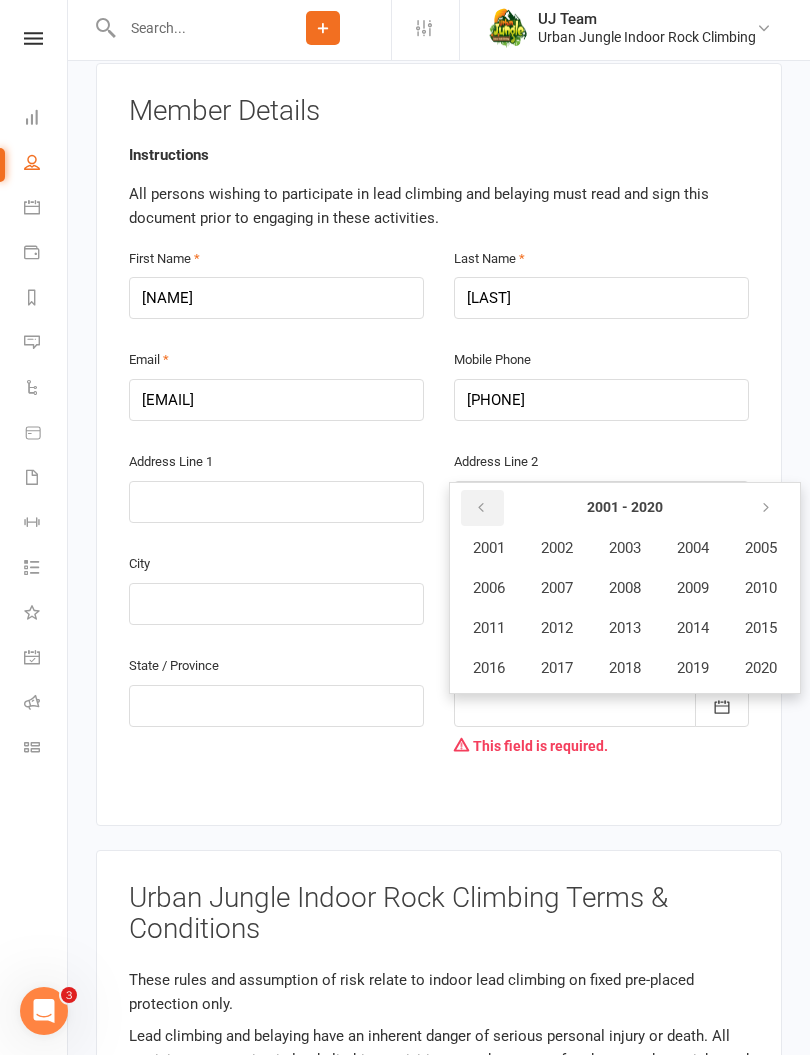 click at bounding box center (482, 513) 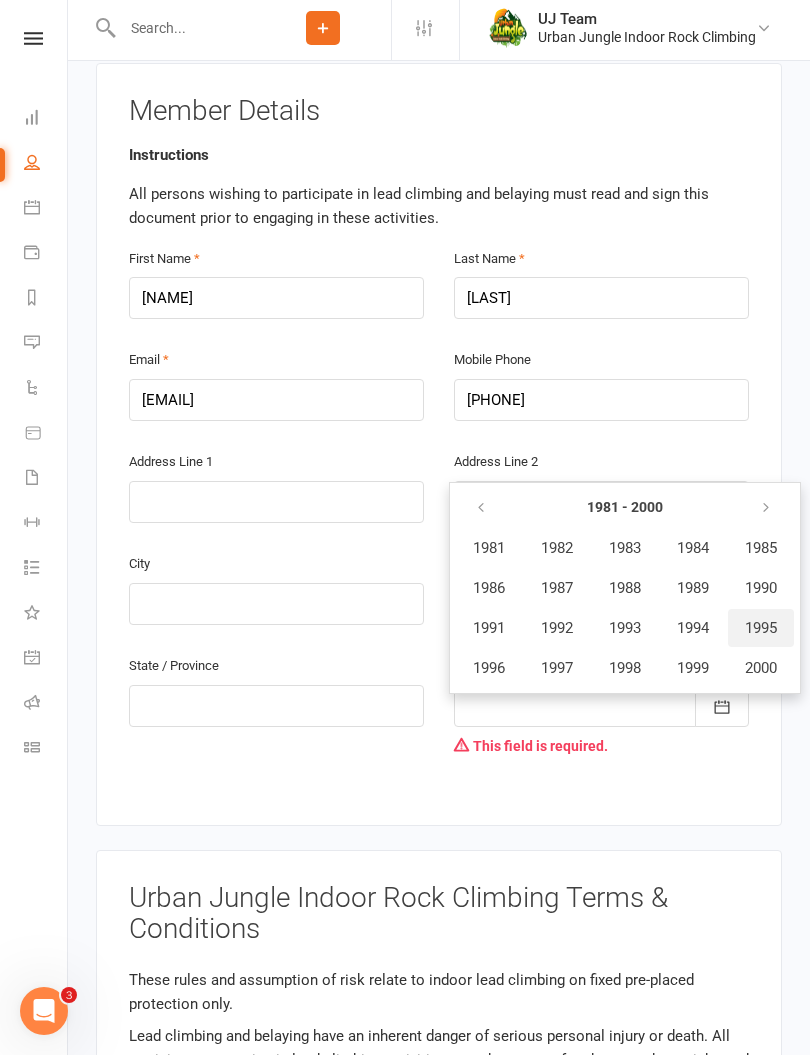 click on "1995" at bounding box center (761, 633) 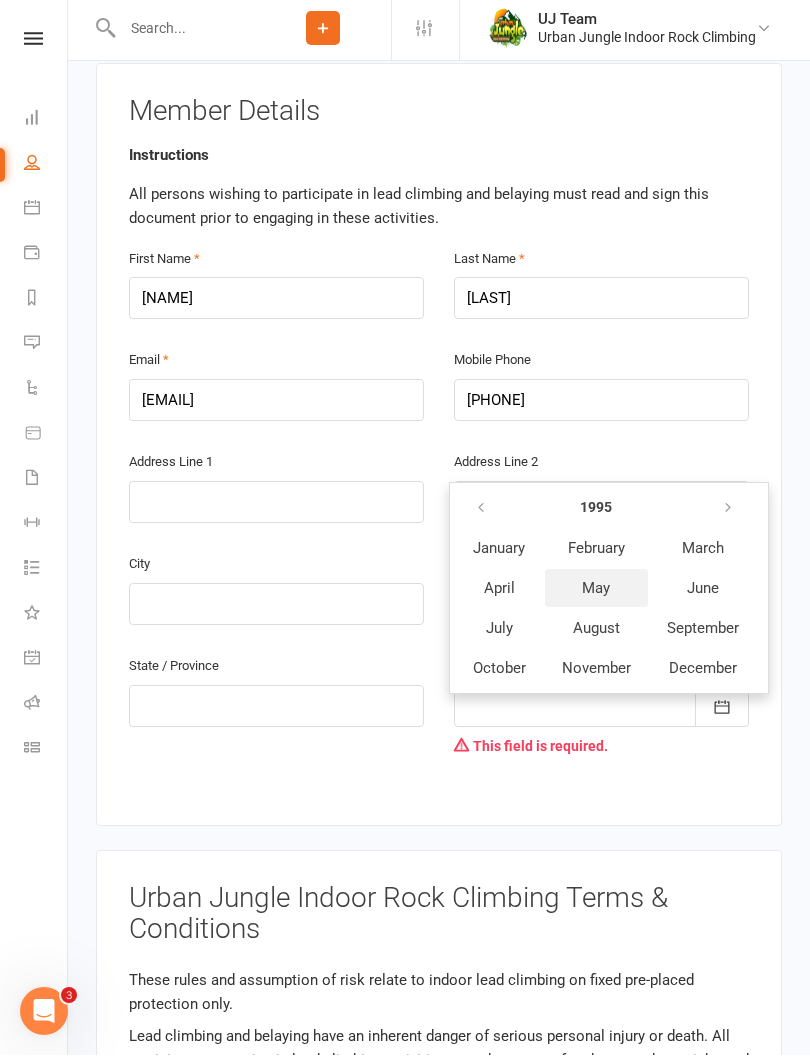 click on "May" at bounding box center (596, 593) 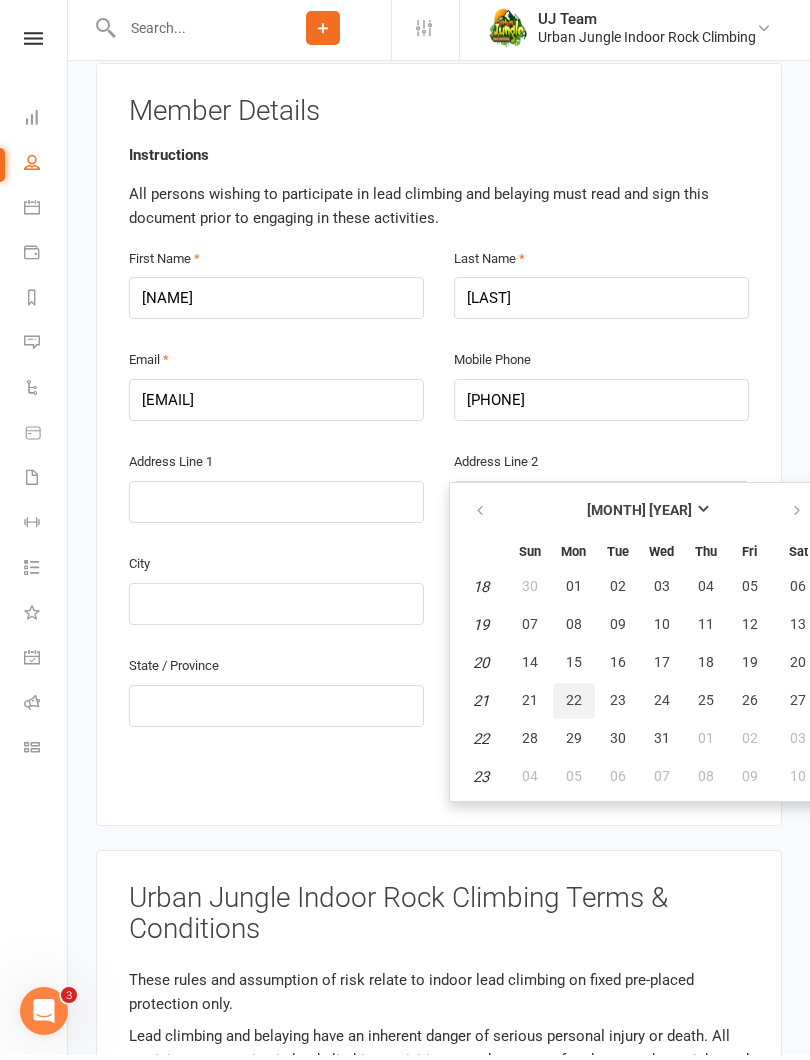 click on "22" at bounding box center [574, 705] 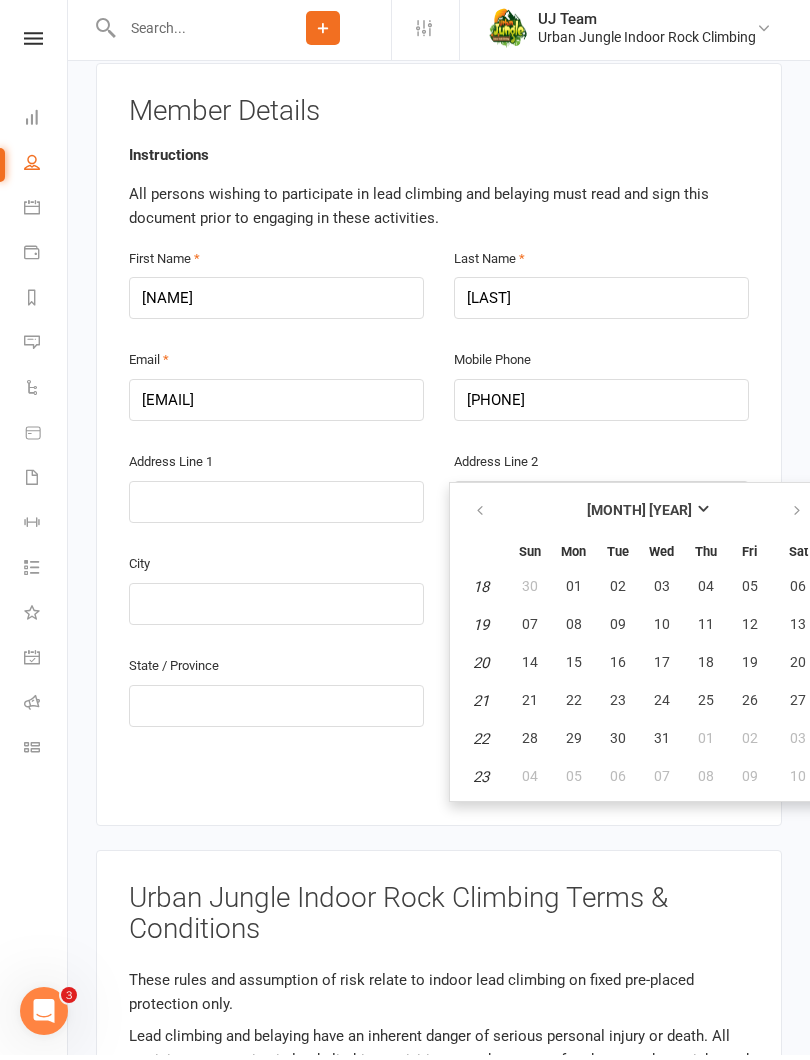 type on "22 May 1995" 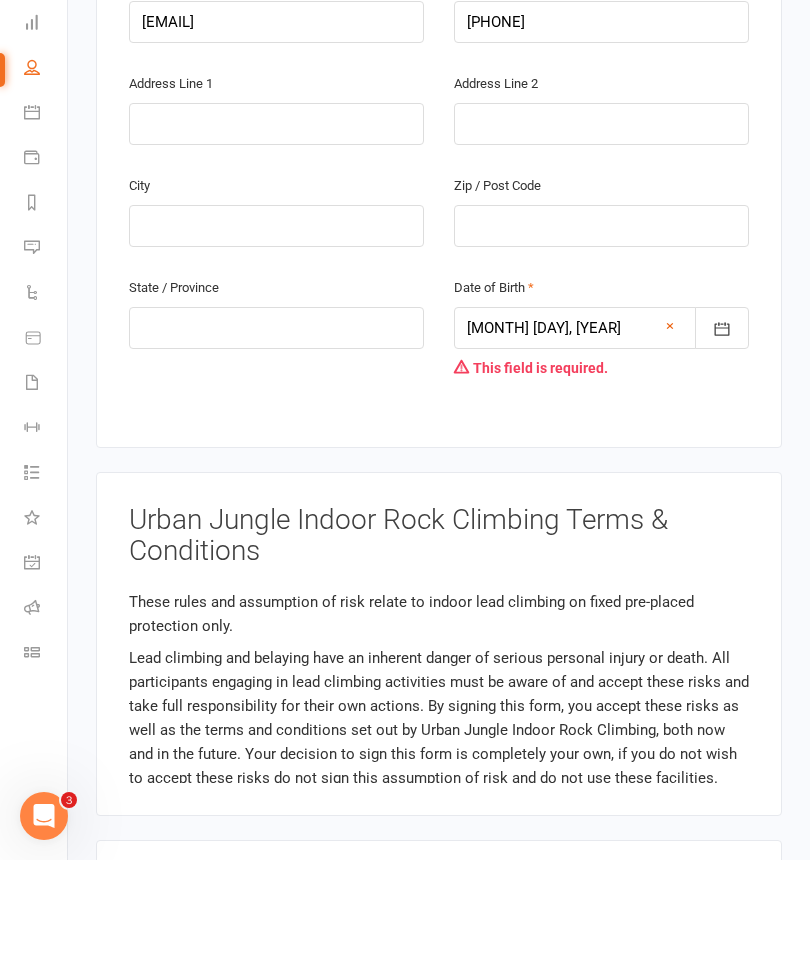 scroll, scrollTop: 742, scrollLeft: 0, axis: vertical 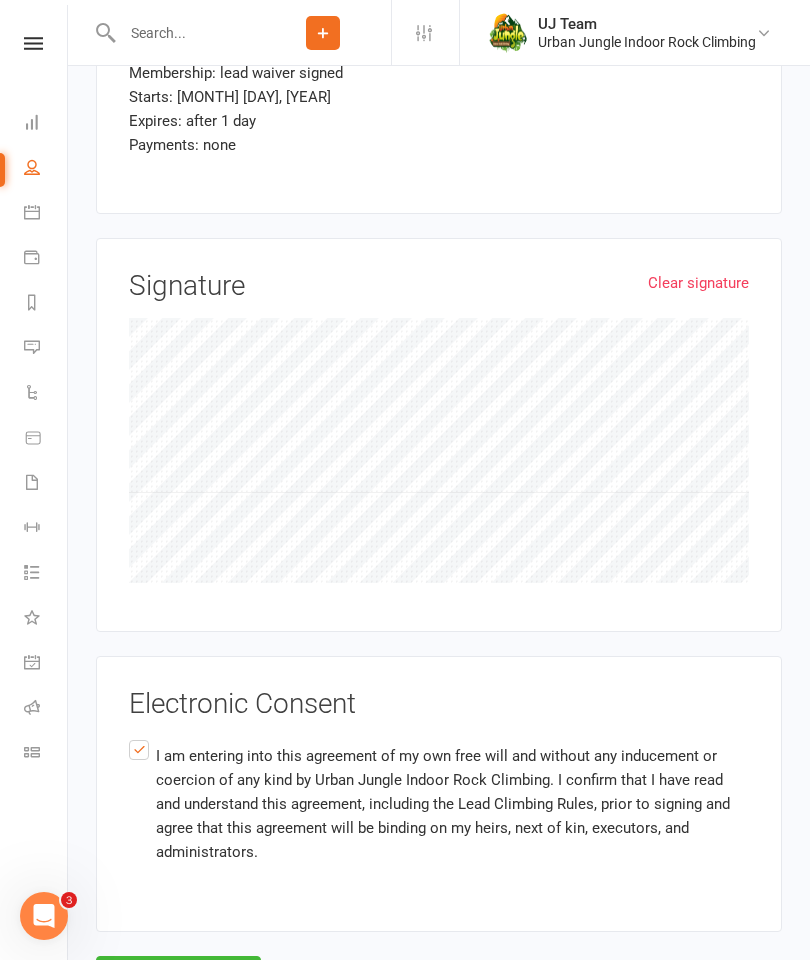 click on "Agree & Submit" at bounding box center [178, 977] 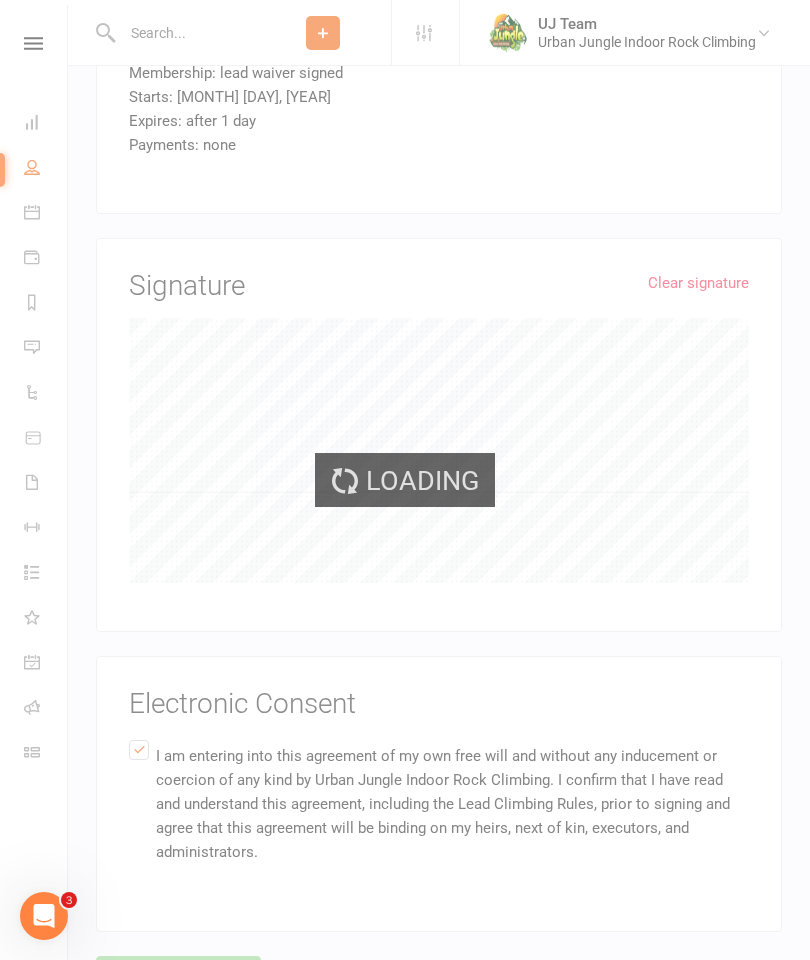 scroll, scrollTop: 2135, scrollLeft: 0, axis: vertical 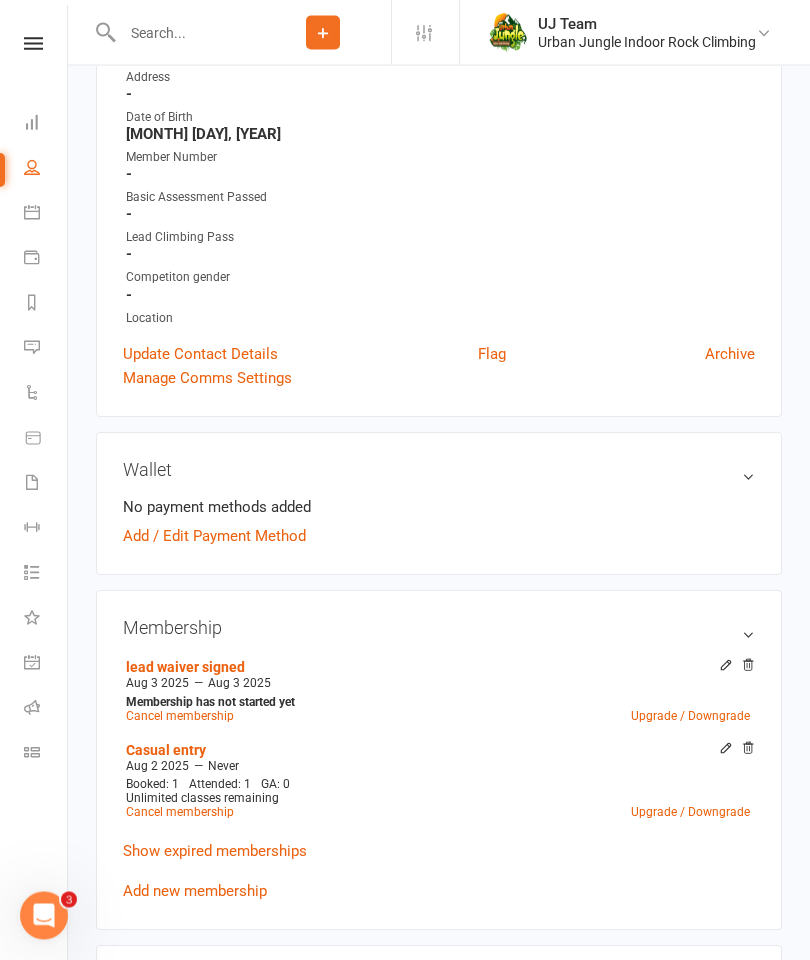 click on "Update Contact Details" at bounding box center (200, 355) 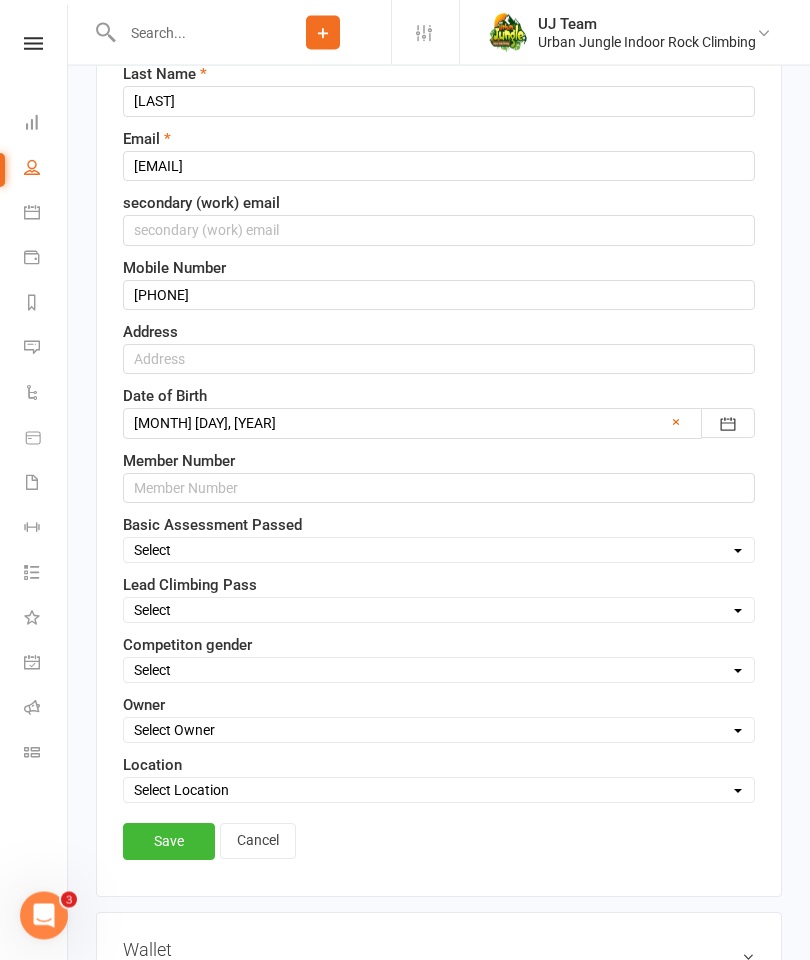 scroll, scrollTop: 390, scrollLeft: 0, axis: vertical 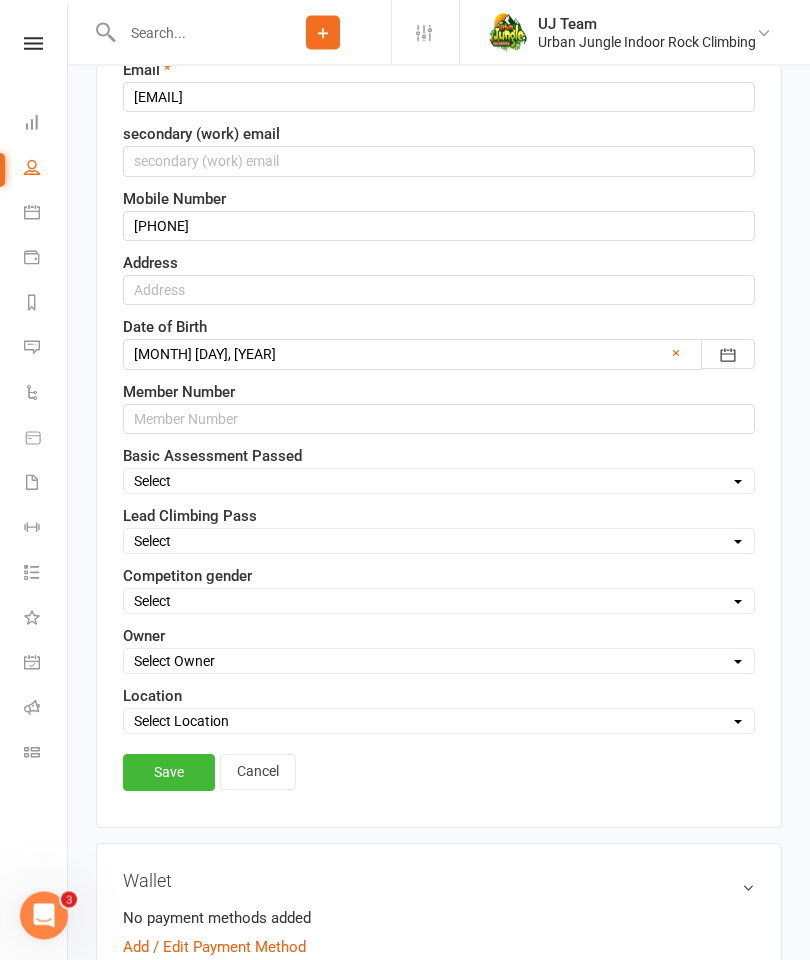 click on "Select yes climb only belay only failed suspended" at bounding box center (439, 542) 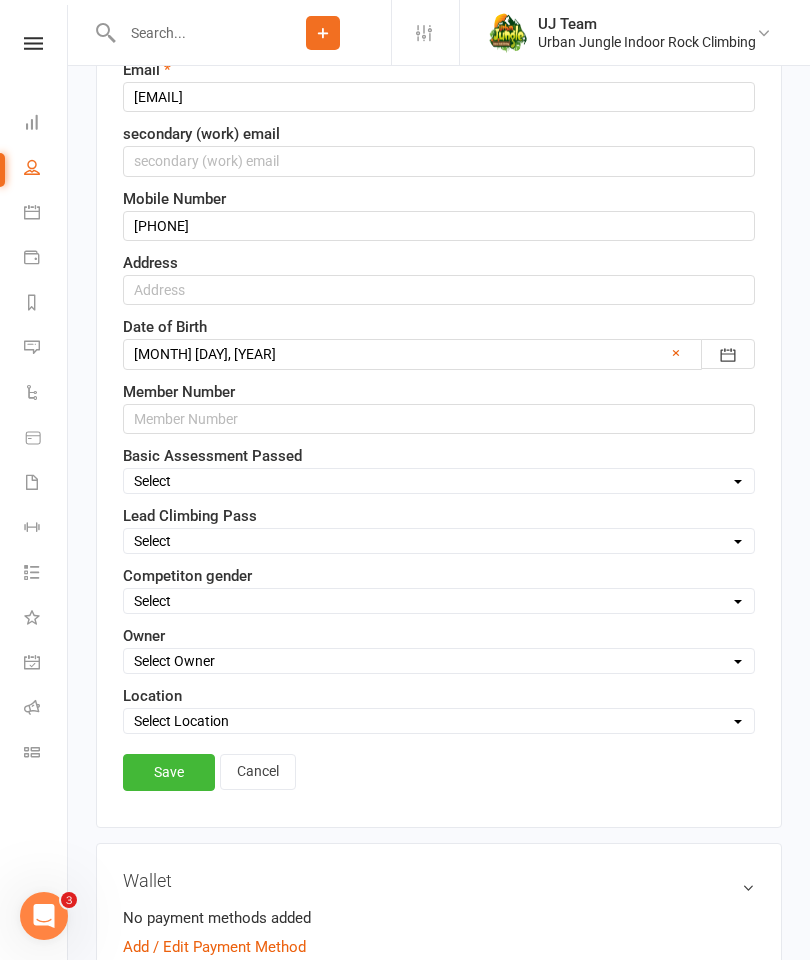select on "failed" 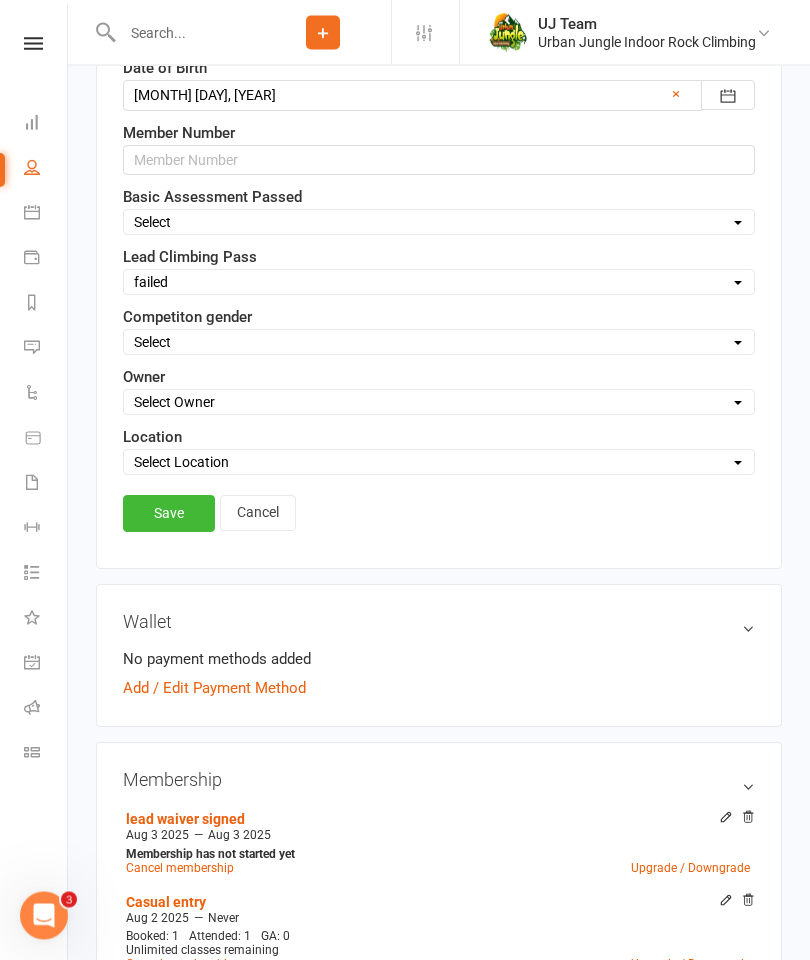 scroll, scrollTop: 654, scrollLeft: 0, axis: vertical 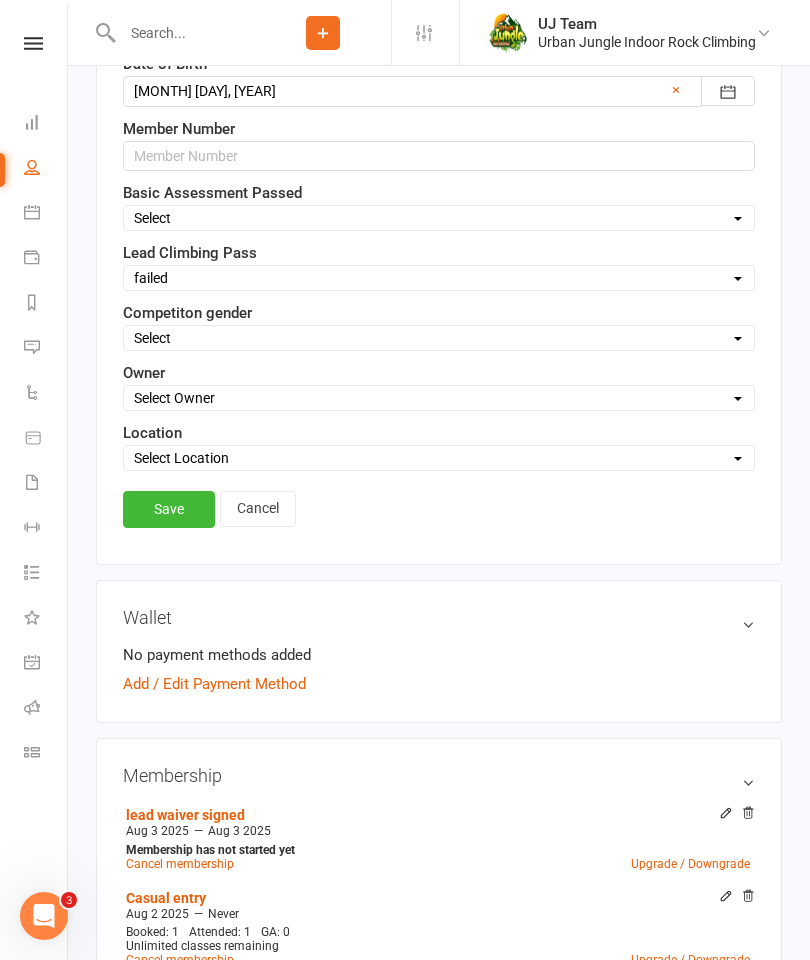 click on "Save" at bounding box center [169, 509] 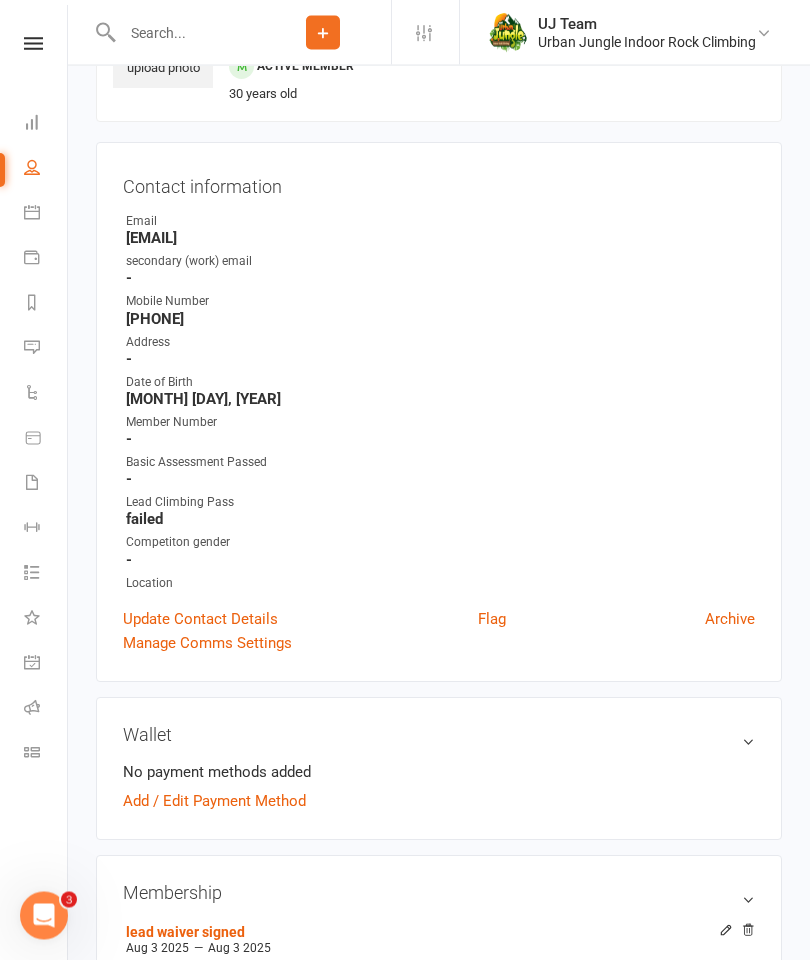 scroll, scrollTop: 0, scrollLeft: 0, axis: both 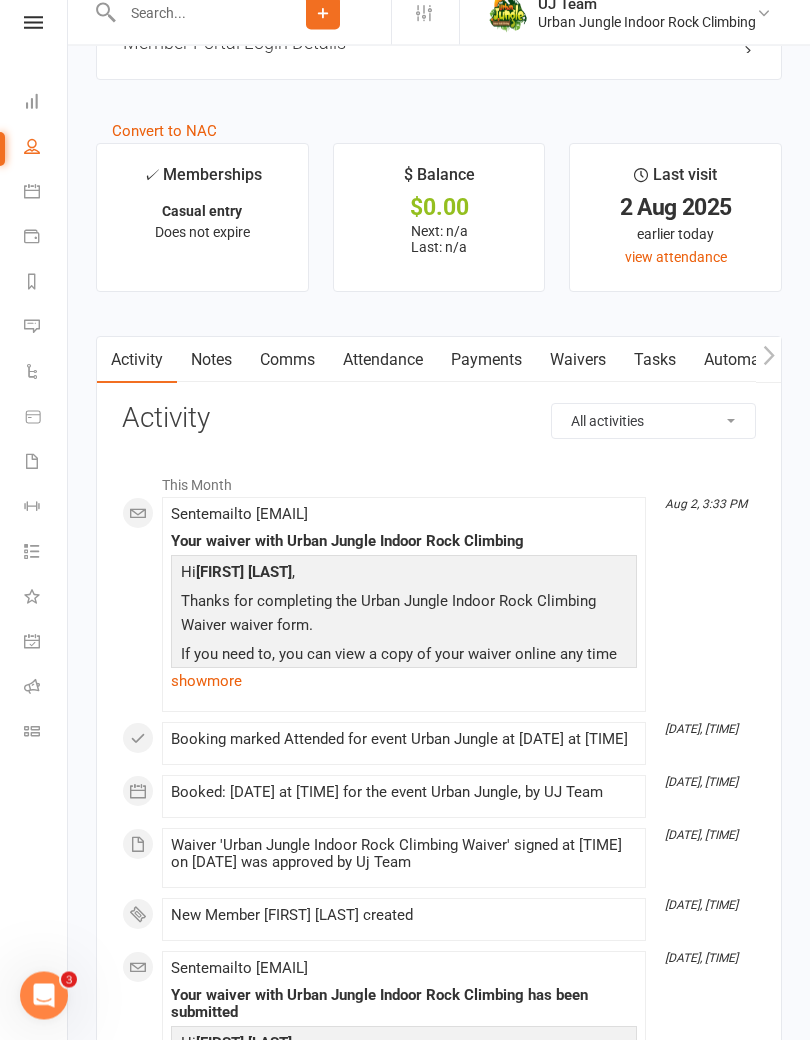 click on "Waivers" at bounding box center (578, 381) 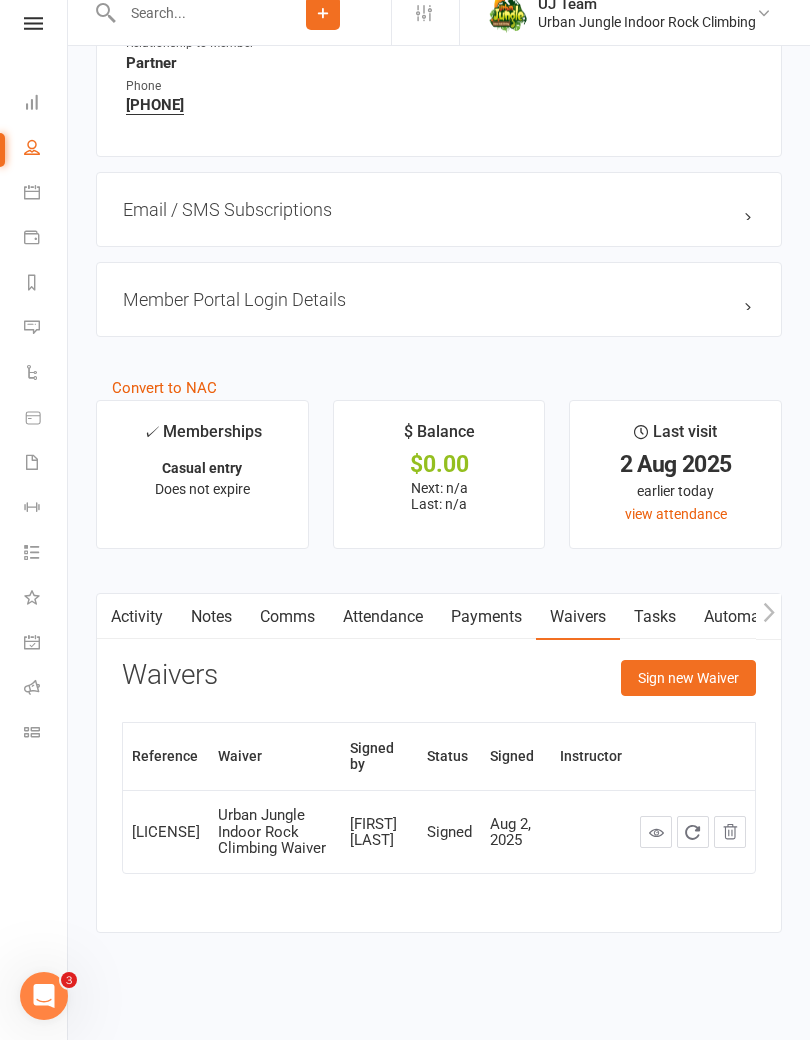 click on "Sign new Waiver" at bounding box center (688, 698) 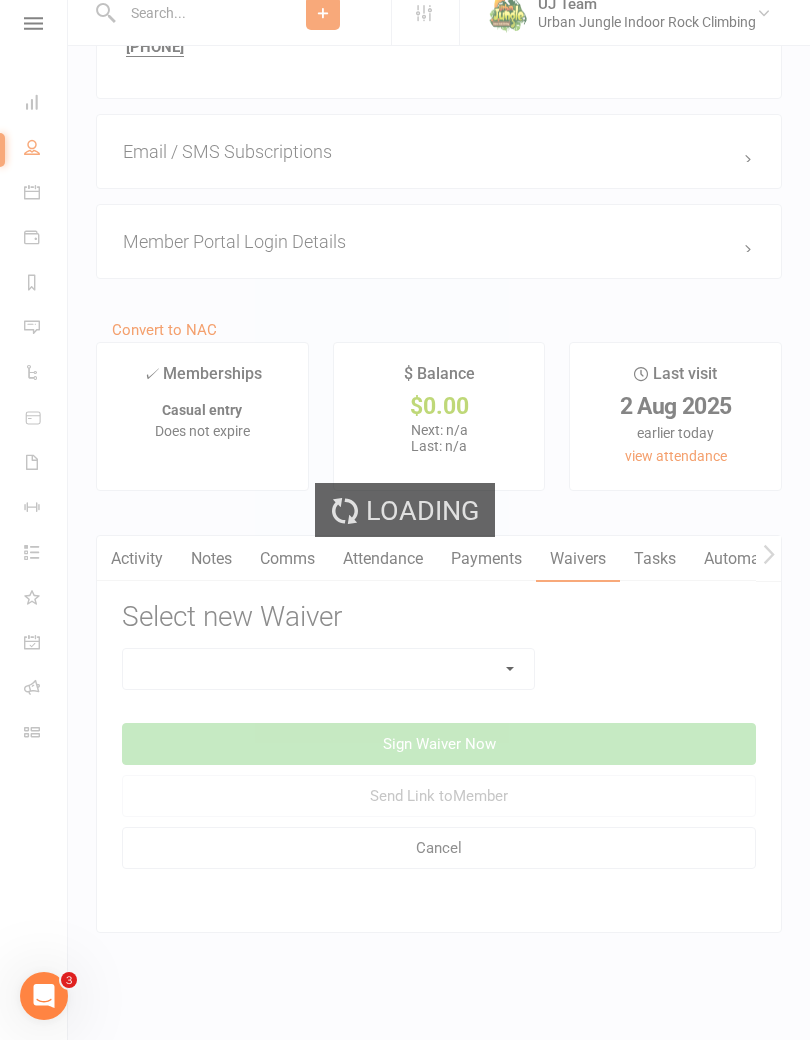 scroll, scrollTop: 1688, scrollLeft: 0, axis: vertical 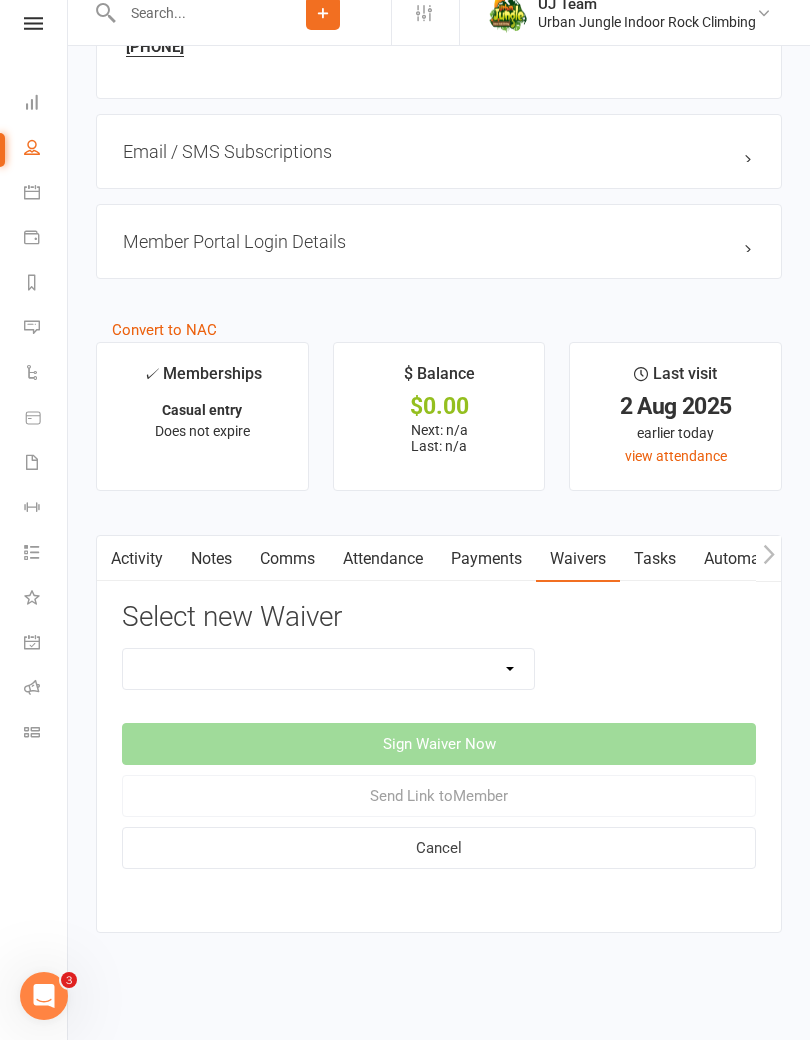click on "Assumption Of Risk & Lead Climbing Rules Membership Agreement - FIXED/FLEXI - IN HOUSE signup Membership Agreement - UPFRONT - IN HOUSE signup & payment Online Membership Agreement & Waiver PT pre-screening for exercise questionnaire Urban Jungle Indoor Rock Climbing Waiver Urban Jungle IRC - Waiver for Parents/Guardians" at bounding box center [328, 689] 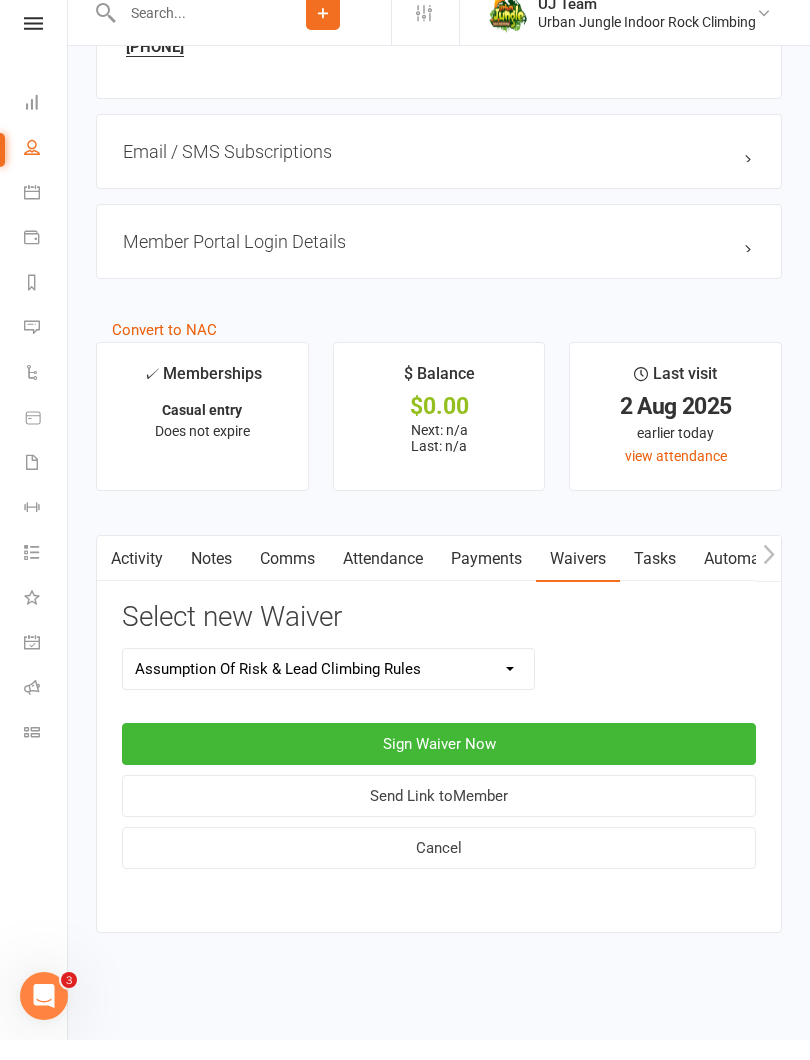click on "Assumption Of Risk & Lead Climbing Rules Membership Agreement - FIXED/FLEXI - IN HOUSE signup Membership Agreement - UPFRONT - IN HOUSE signup & payment Online Membership Agreement & Waiver PT pre-screening for exercise questionnaire Urban Jungle Indoor Rock Climbing Waiver Urban Jungle IRC - Waiver for Parents/Guardians" at bounding box center [328, 689] 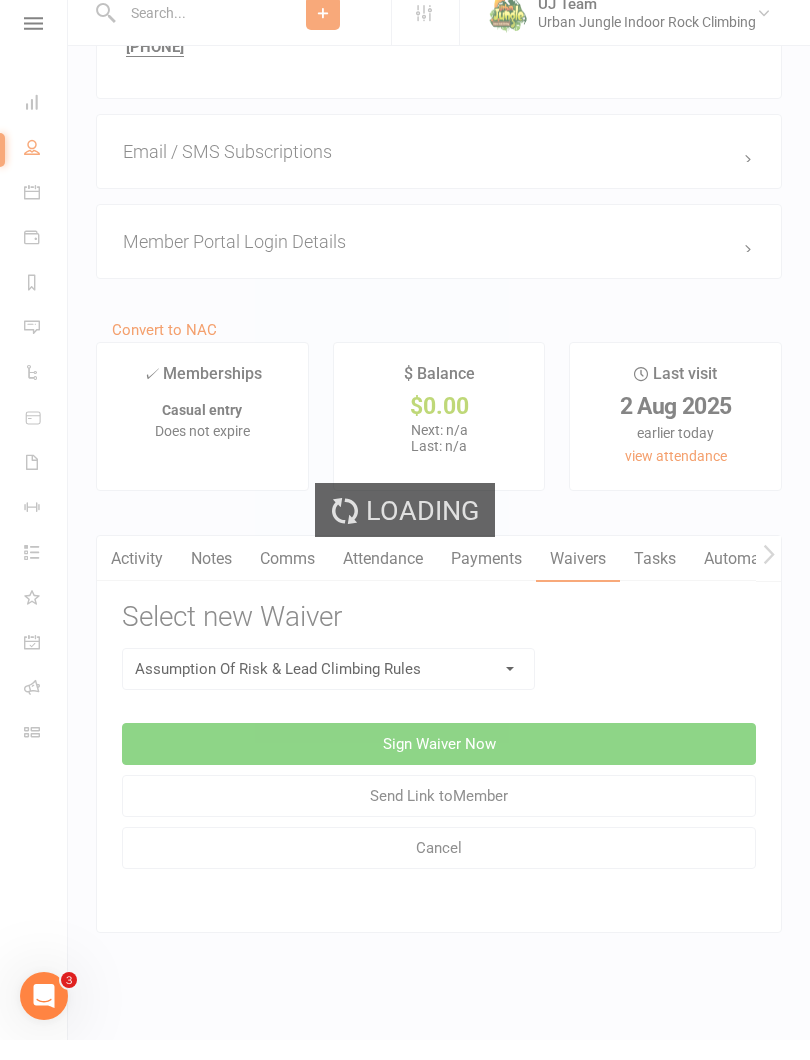 scroll, scrollTop: 0, scrollLeft: 0, axis: both 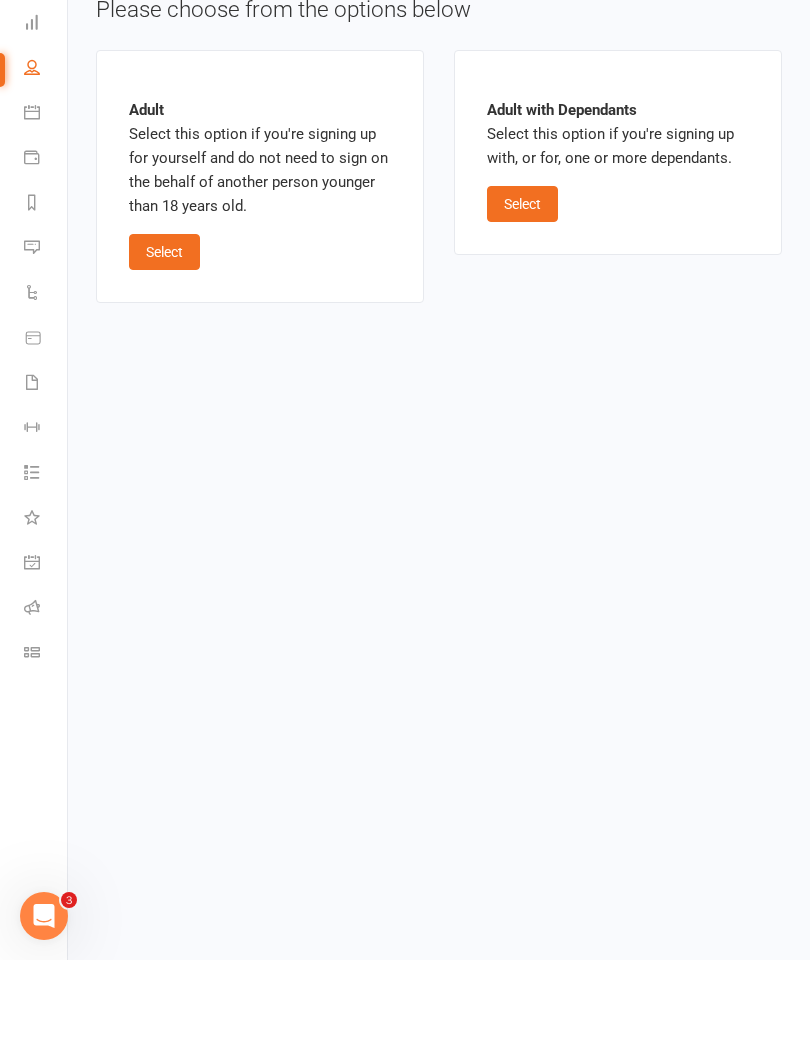 click on "Adult Select this option if you're signing up for yourself and do not need to sign on the behalf of another person younger than 18 years old. Select" at bounding box center [260, 276] 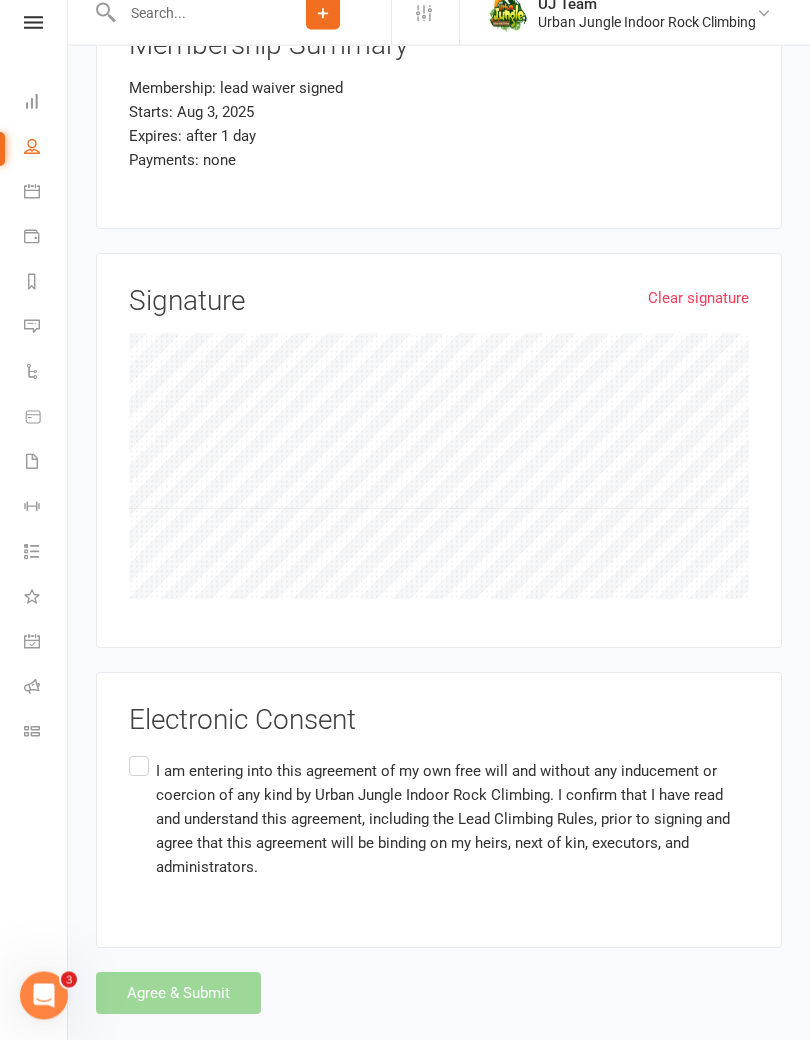 scroll, scrollTop: 2115, scrollLeft: 0, axis: vertical 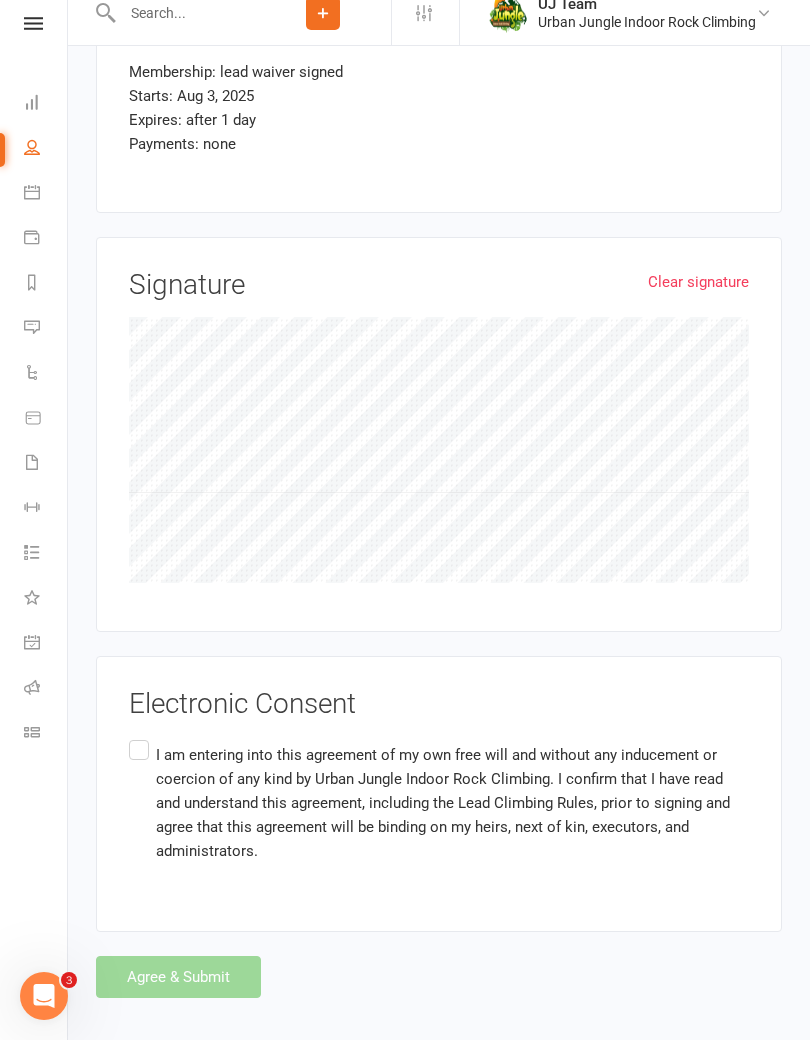click on "I am entering into this agreement of my own free will and without any inducement or coercion of any kind by Urban Jungle Indoor Rock Climbing. I confirm that I have read and understand this agreement, including the Lead Climbing Rules, prior to signing and agree that this agreement will be binding on my heirs, next of kin, executors, and administrators." at bounding box center (439, 823) 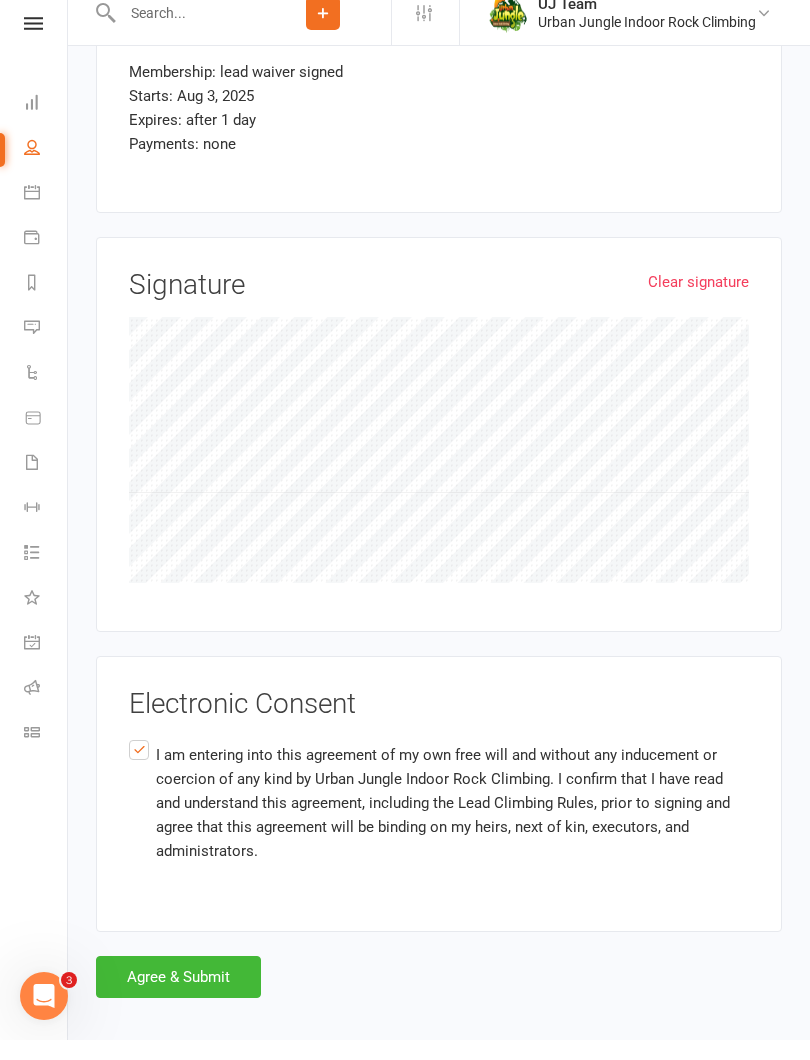 click on "Agree & Submit" at bounding box center (178, 997) 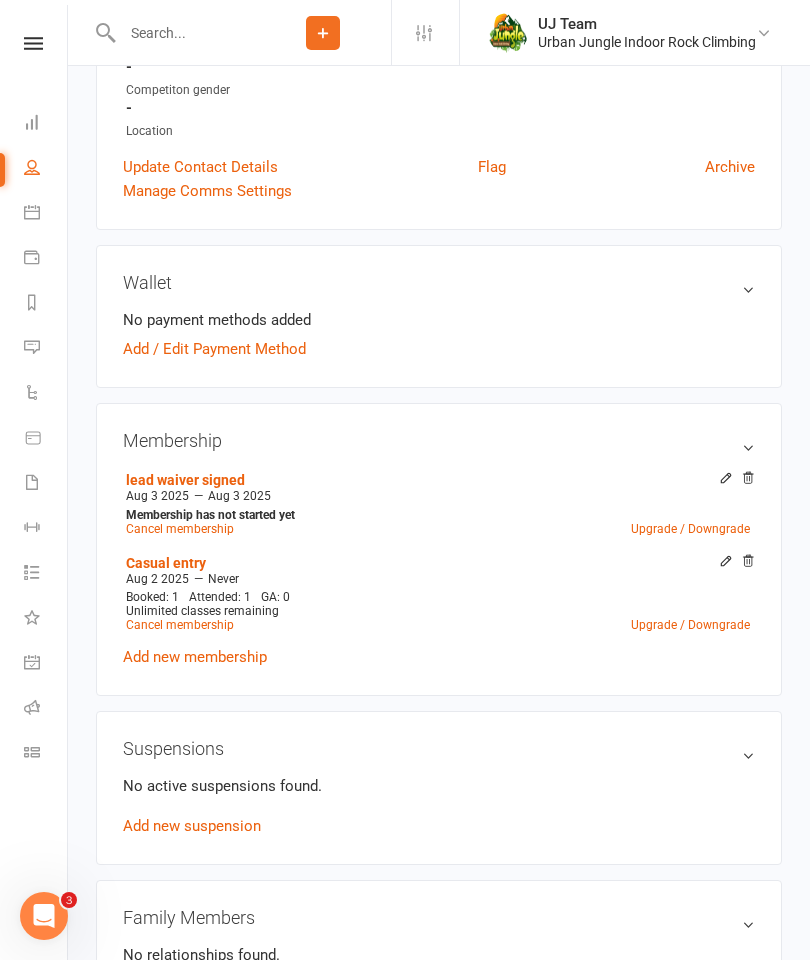 scroll, scrollTop: 446, scrollLeft: 0, axis: vertical 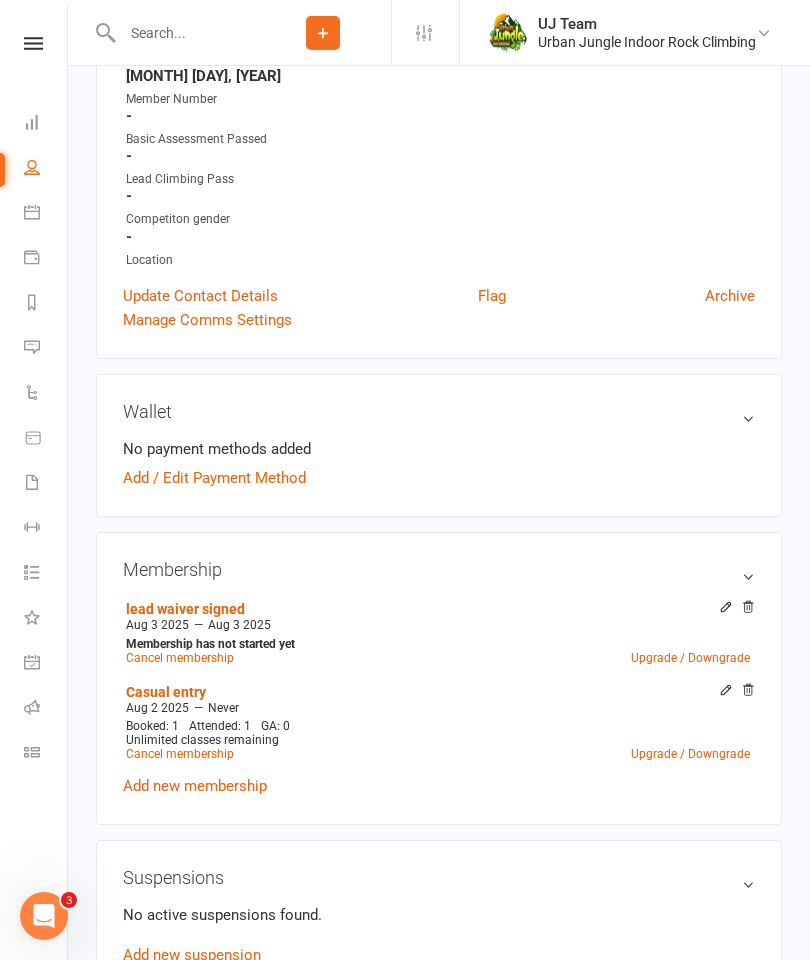 click on "Update Contact Details" at bounding box center (200, 296) 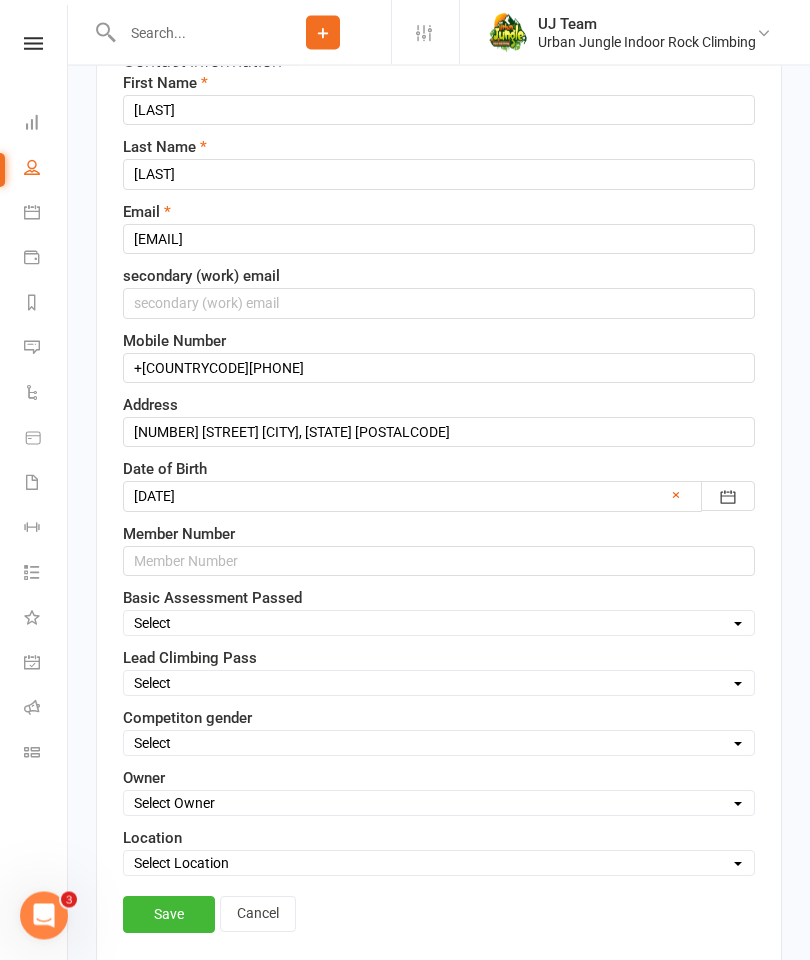 scroll, scrollTop: 250, scrollLeft: 0, axis: vertical 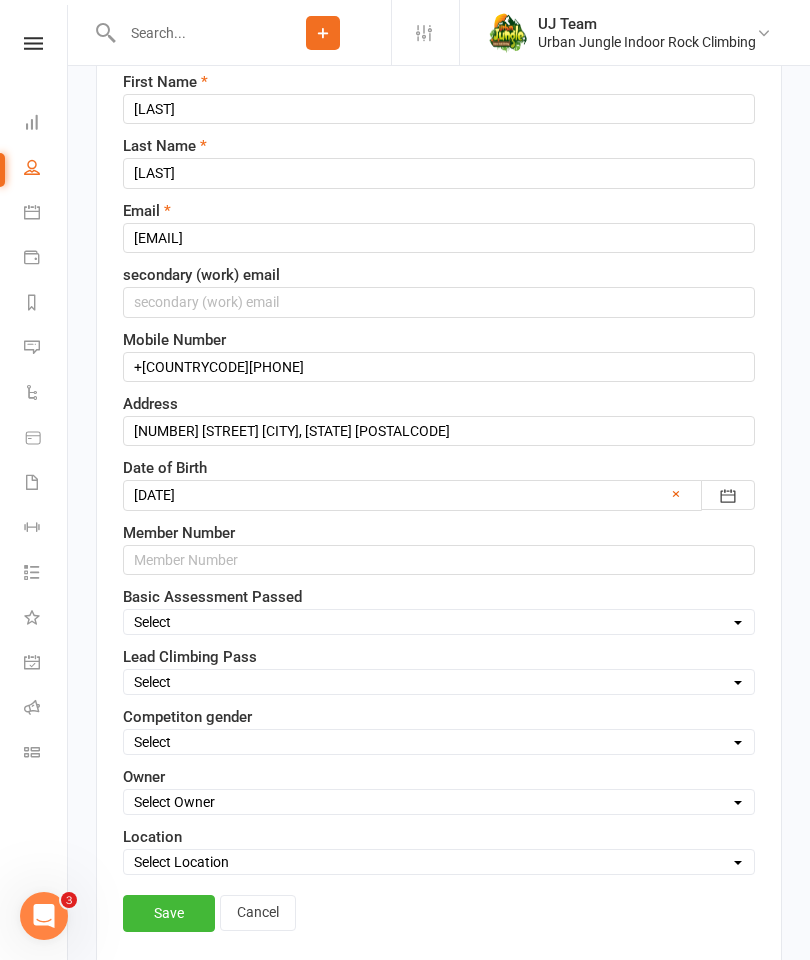 click on "Select yes climb only belay only failed suspended" at bounding box center [439, 682] 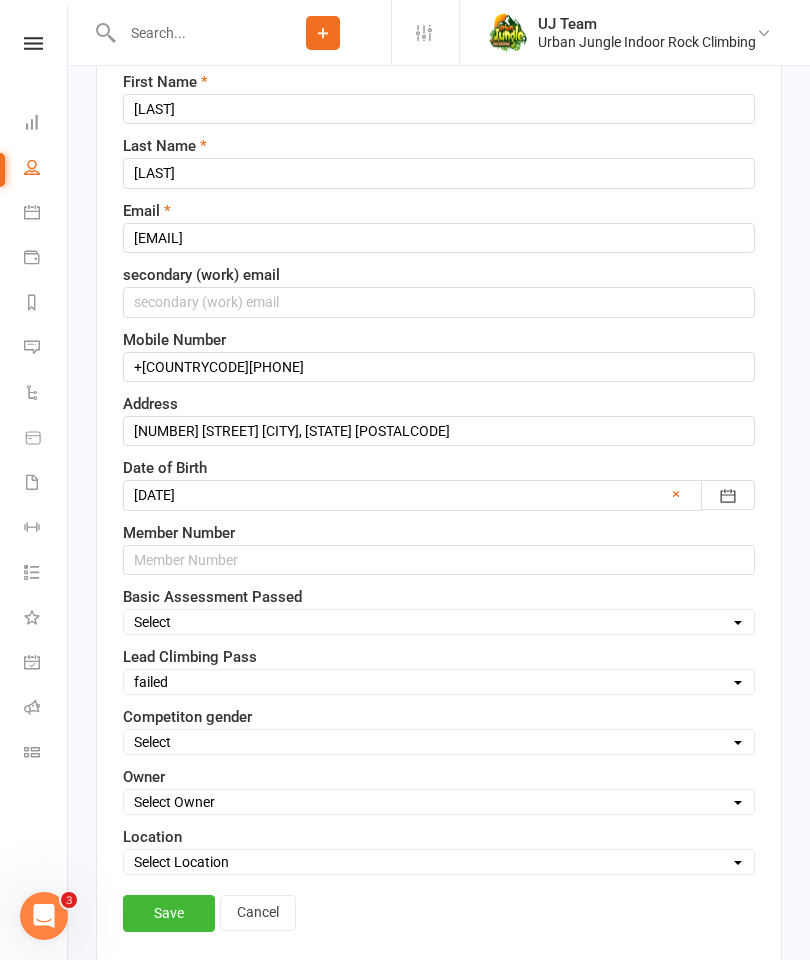click on "Save" at bounding box center [169, 913] 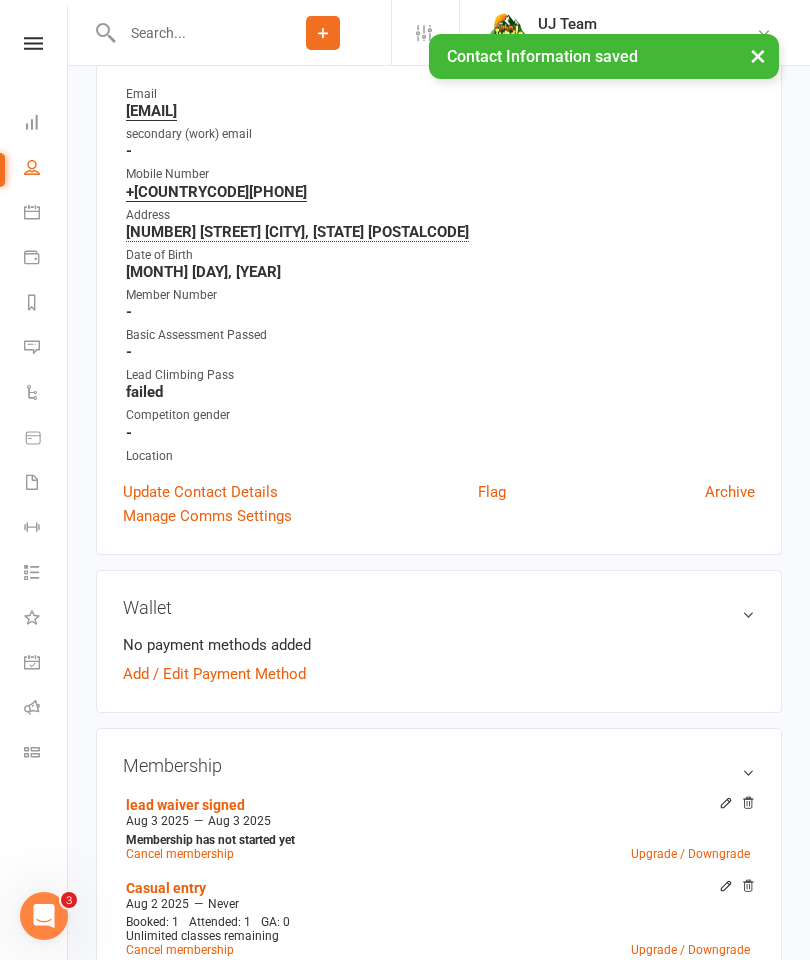 scroll, scrollTop: 0, scrollLeft: 0, axis: both 